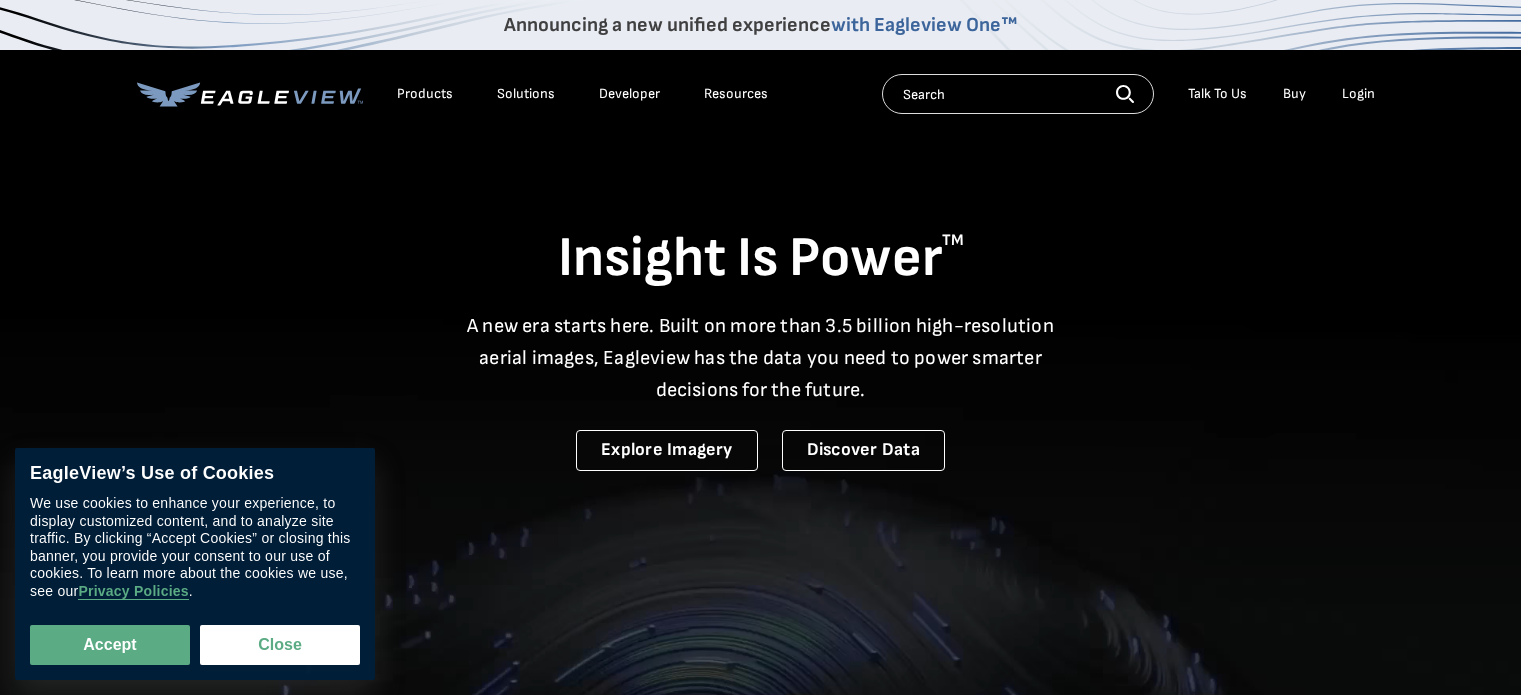 scroll, scrollTop: 0, scrollLeft: 0, axis: both 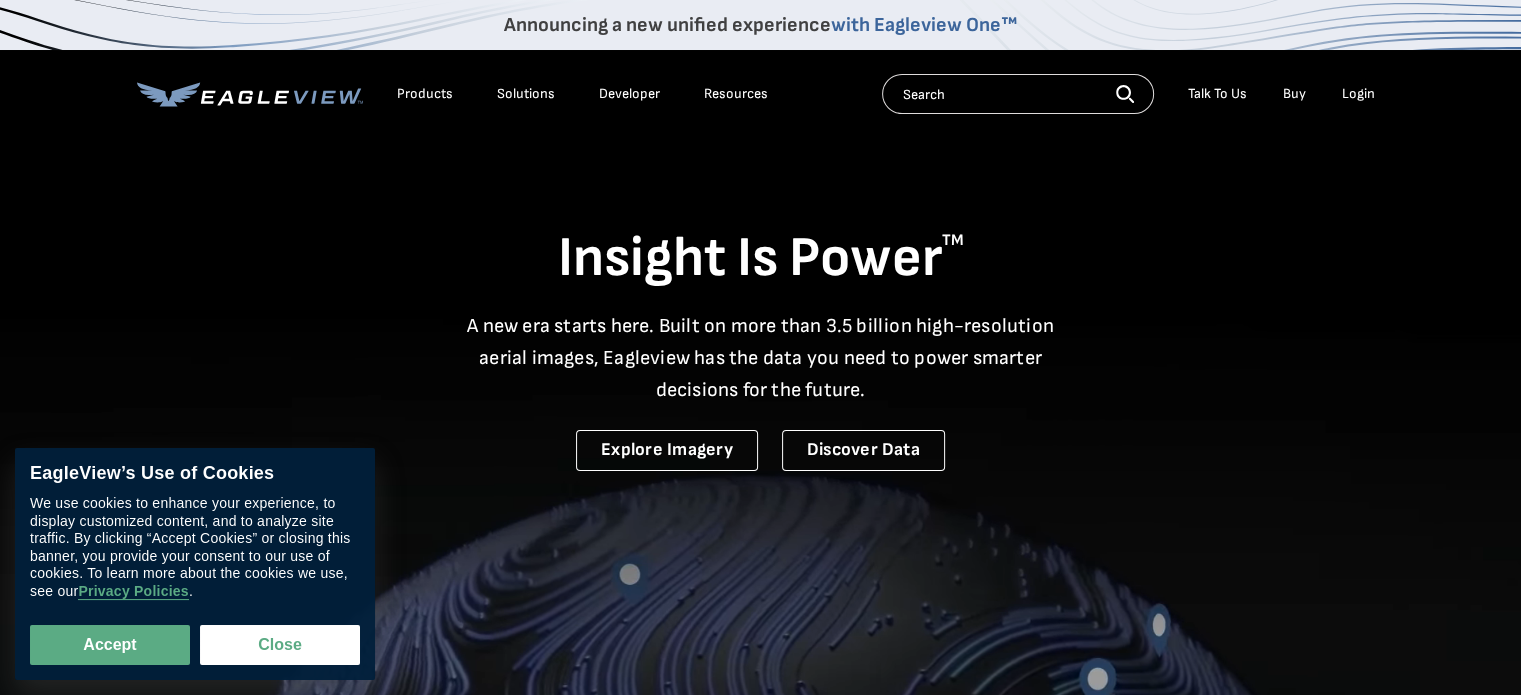 click on "Login" at bounding box center [1358, 94] 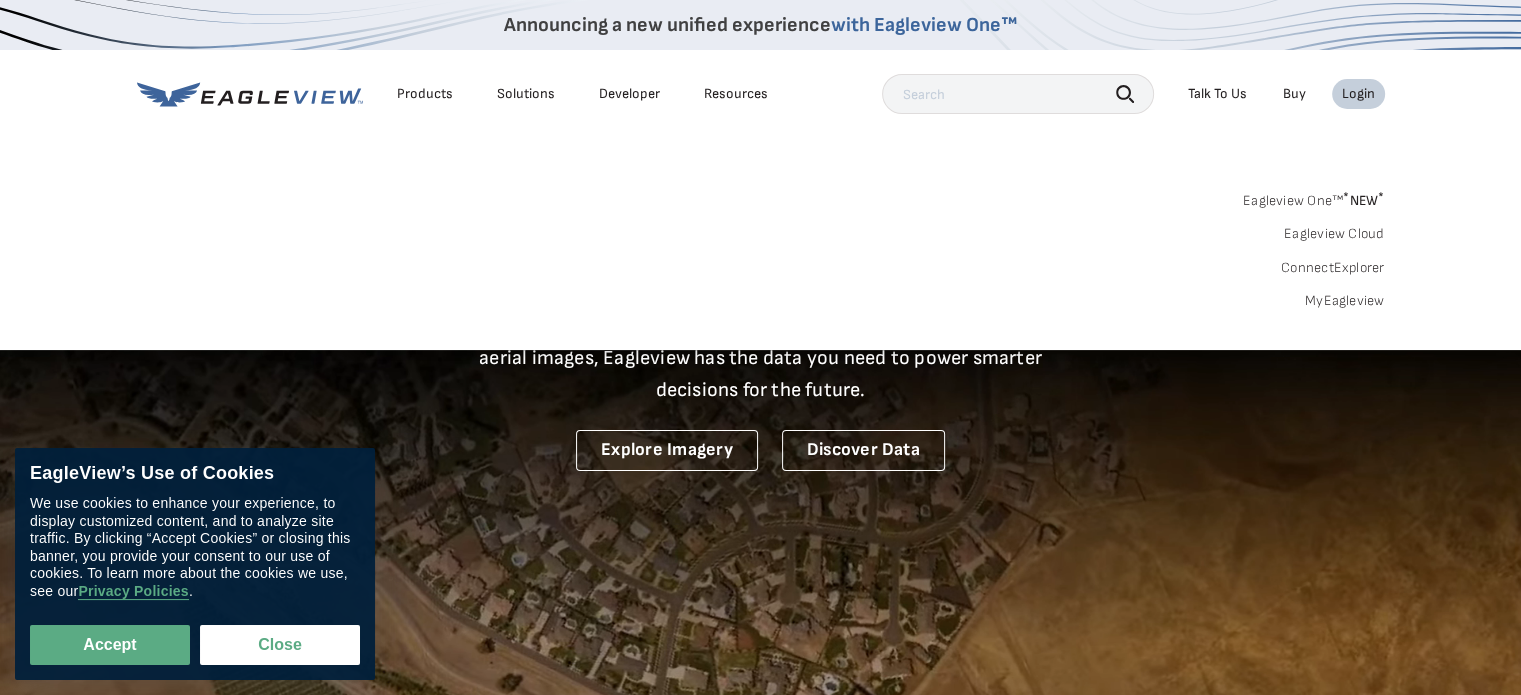 click on "Login" at bounding box center [1358, 94] 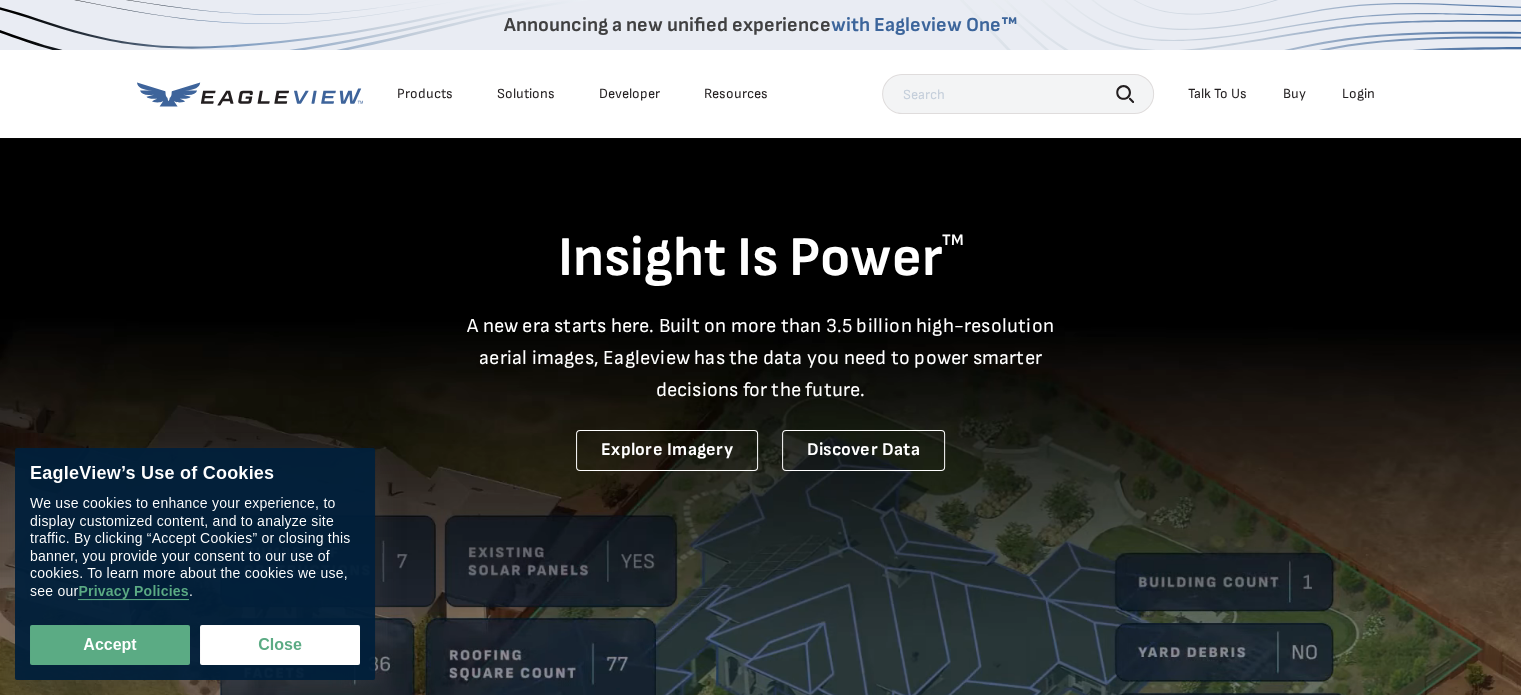click on "Login" at bounding box center [1358, 94] 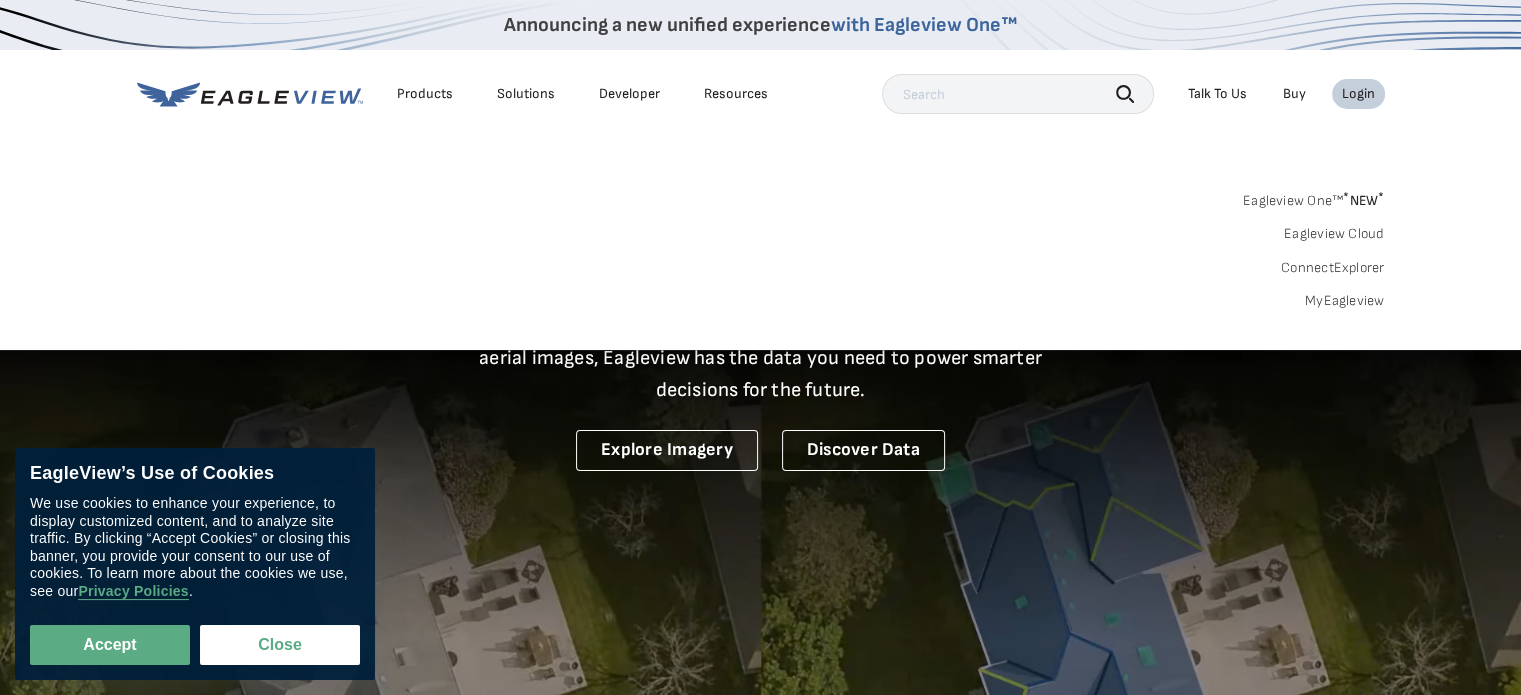 click on "MyEagleview" at bounding box center [1345, 301] 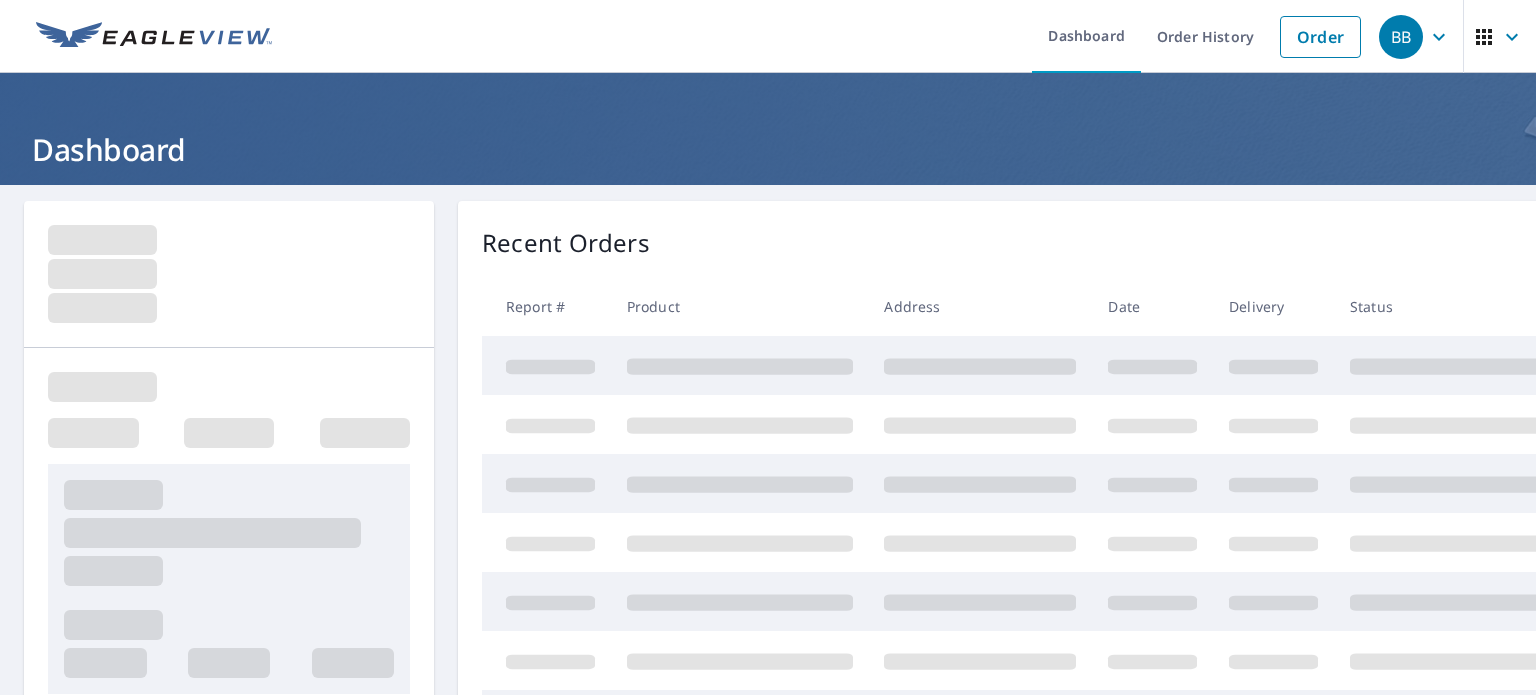 scroll, scrollTop: 0, scrollLeft: 0, axis: both 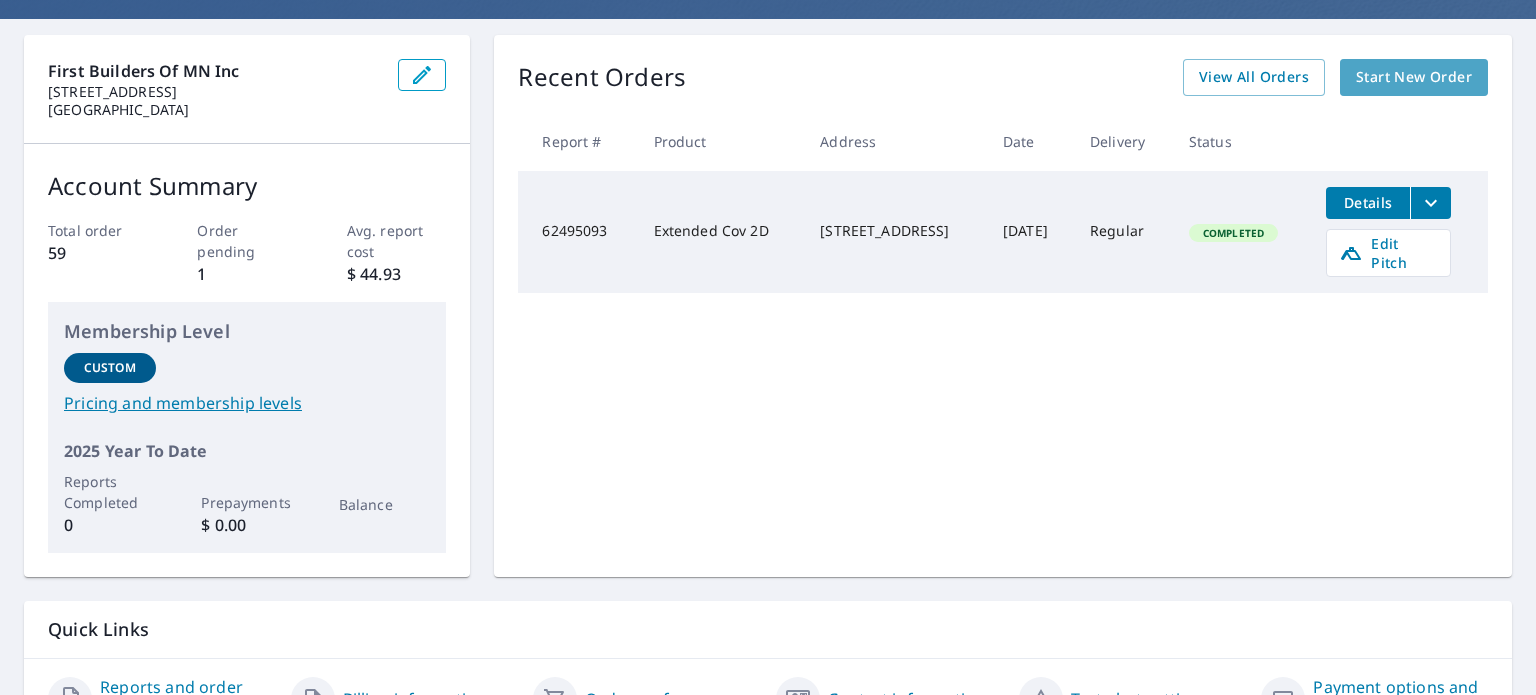 click on "Start New Order" at bounding box center [1414, 77] 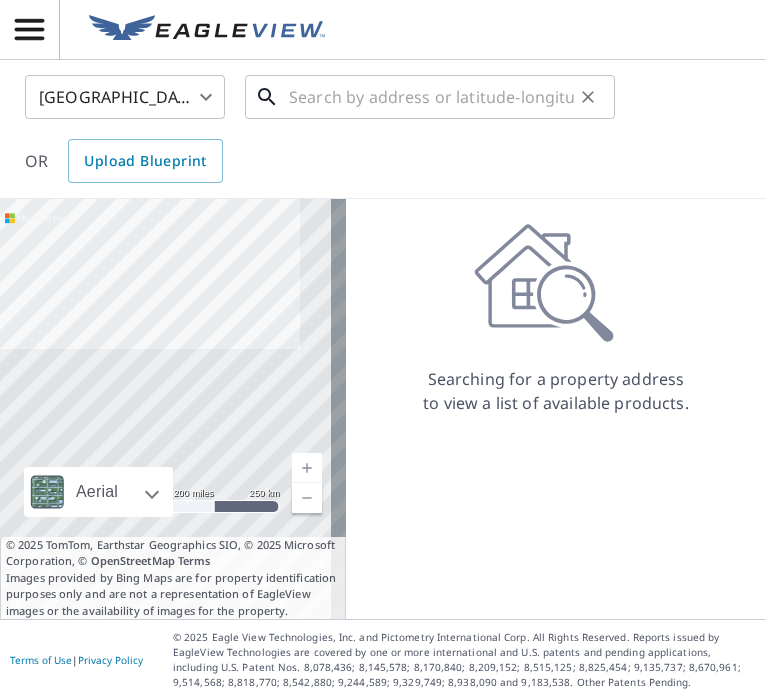 click at bounding box center (431, 97) 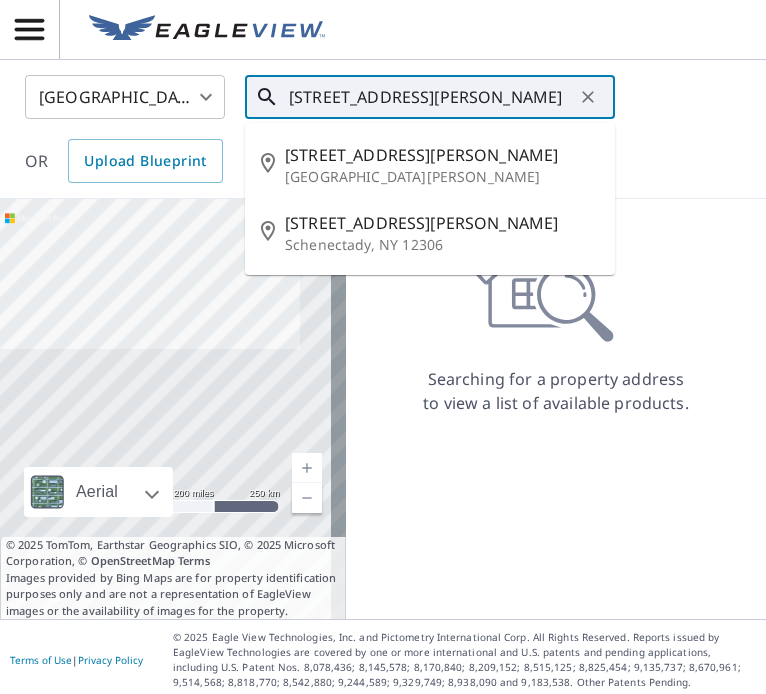 click on "[STREET_ADDRESS][PERSON_NAME]" at bounding box center [442, 155] 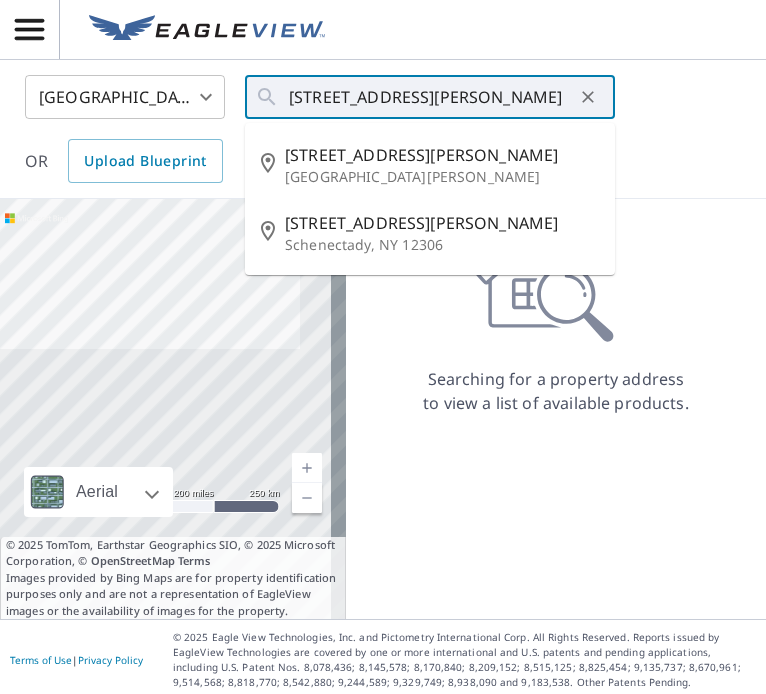 type on "[STREET_ADDRESS][PERSON_NAME][PERSON_NAME]" 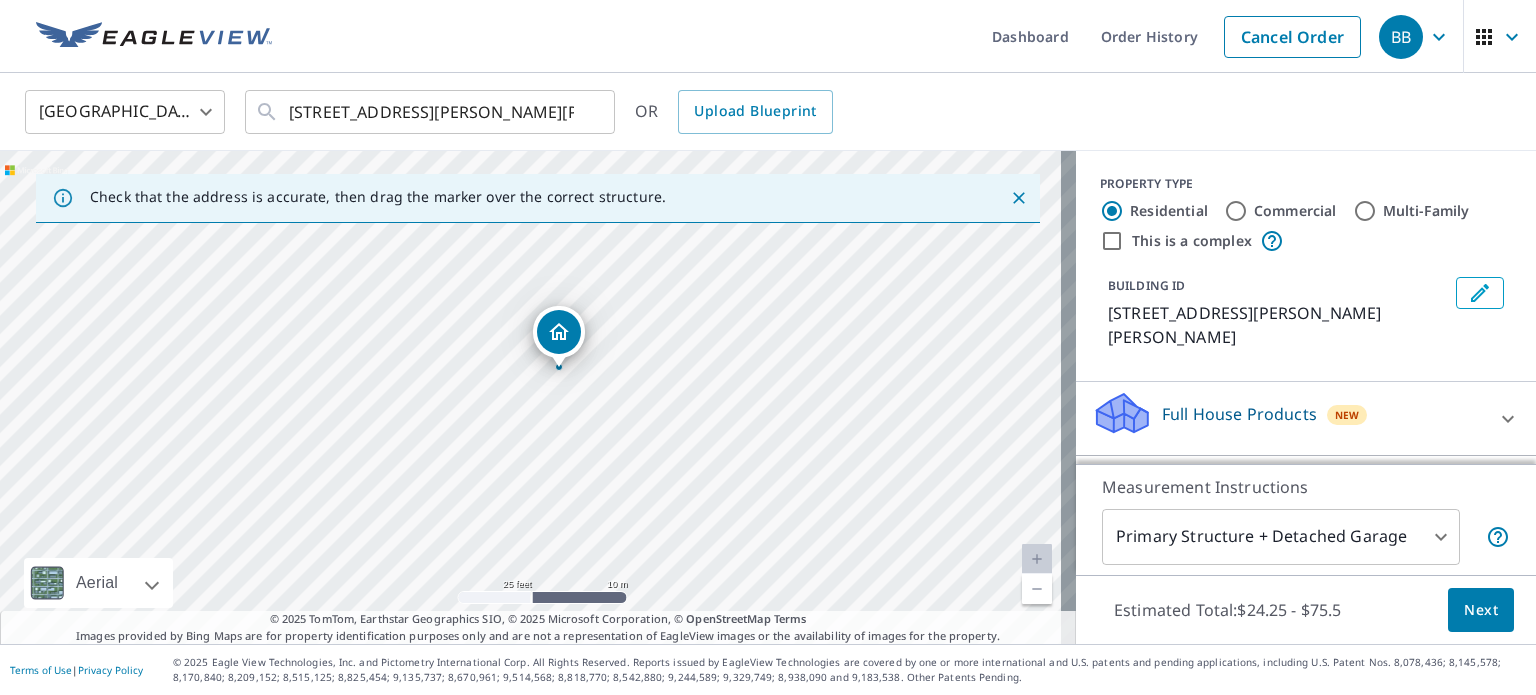 drag, startPoint x: 628, startPoint y: 441, endPoint x: 636, endPoint y: 308, distance: 133.24039 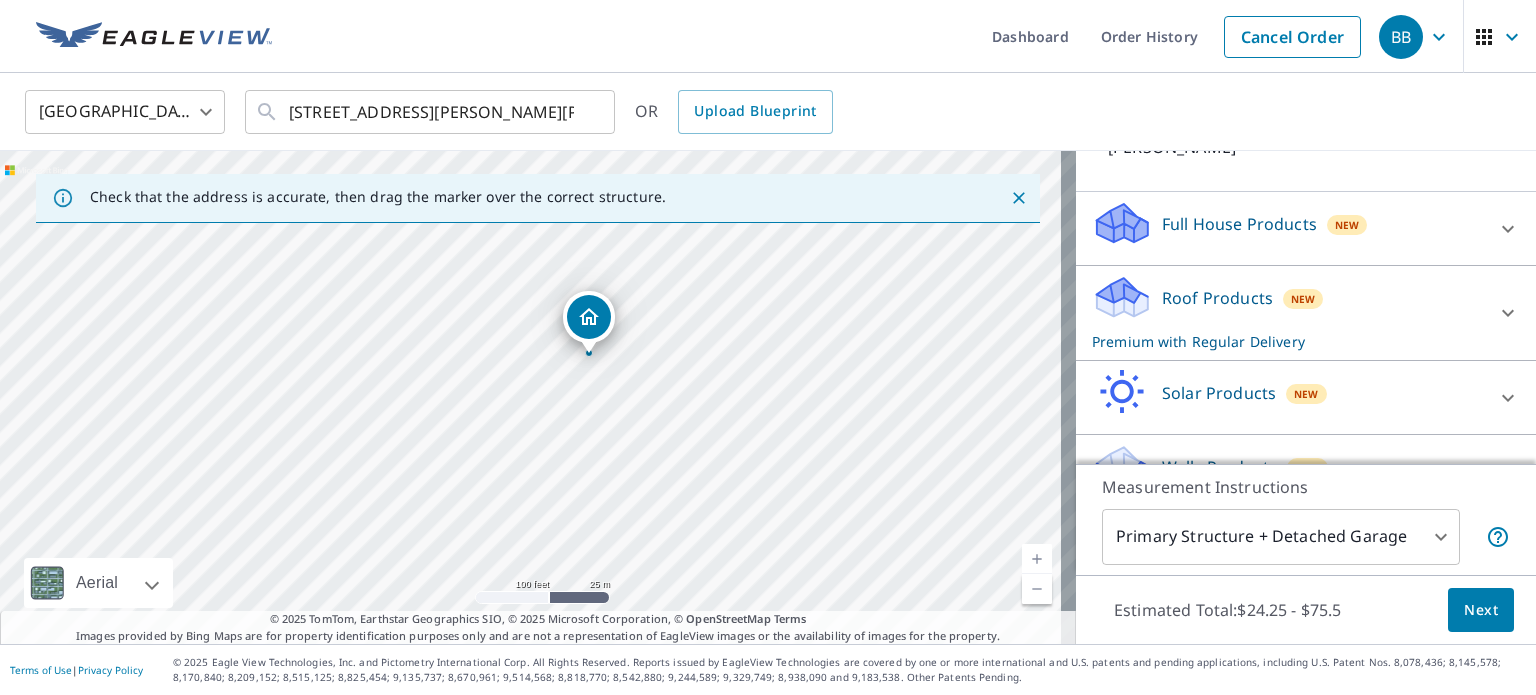 scroll, scrollTop: 209, scrollLeft: 0, axis: vertical 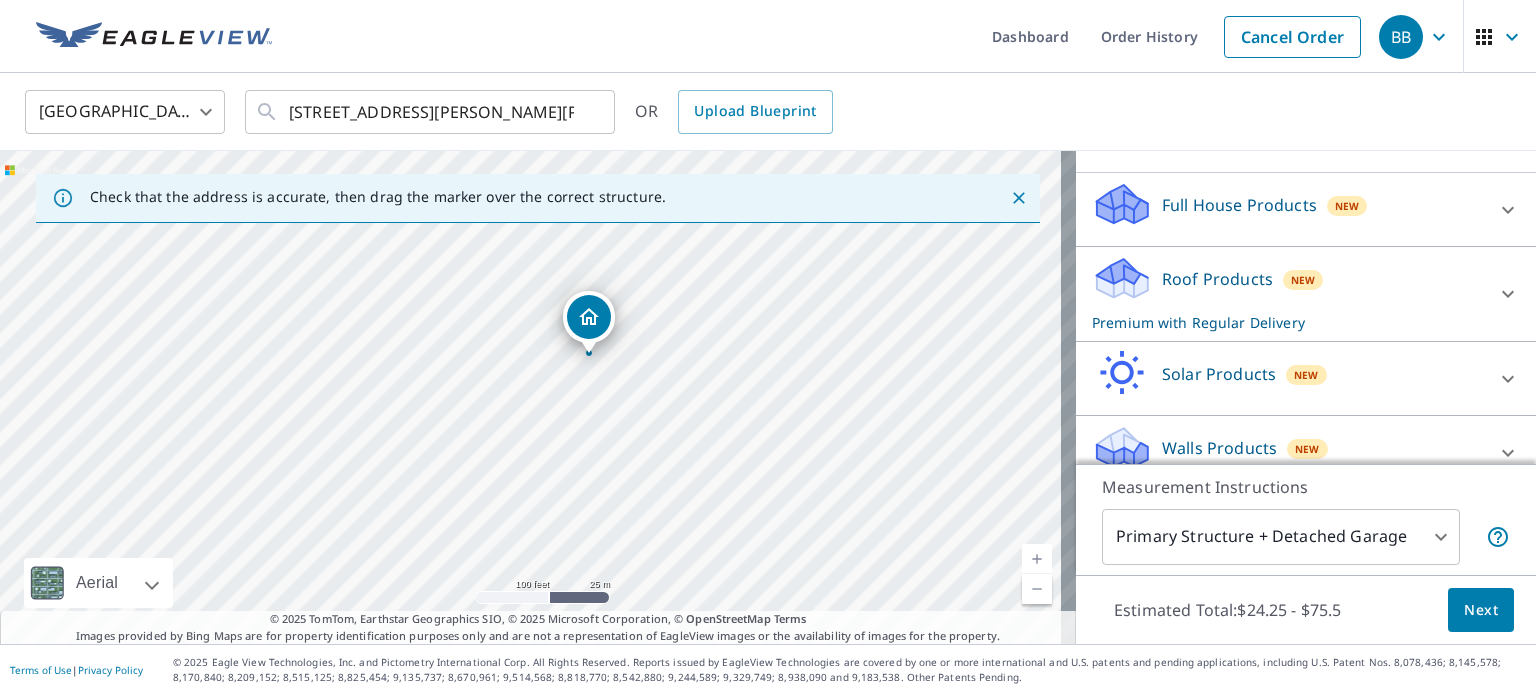 click 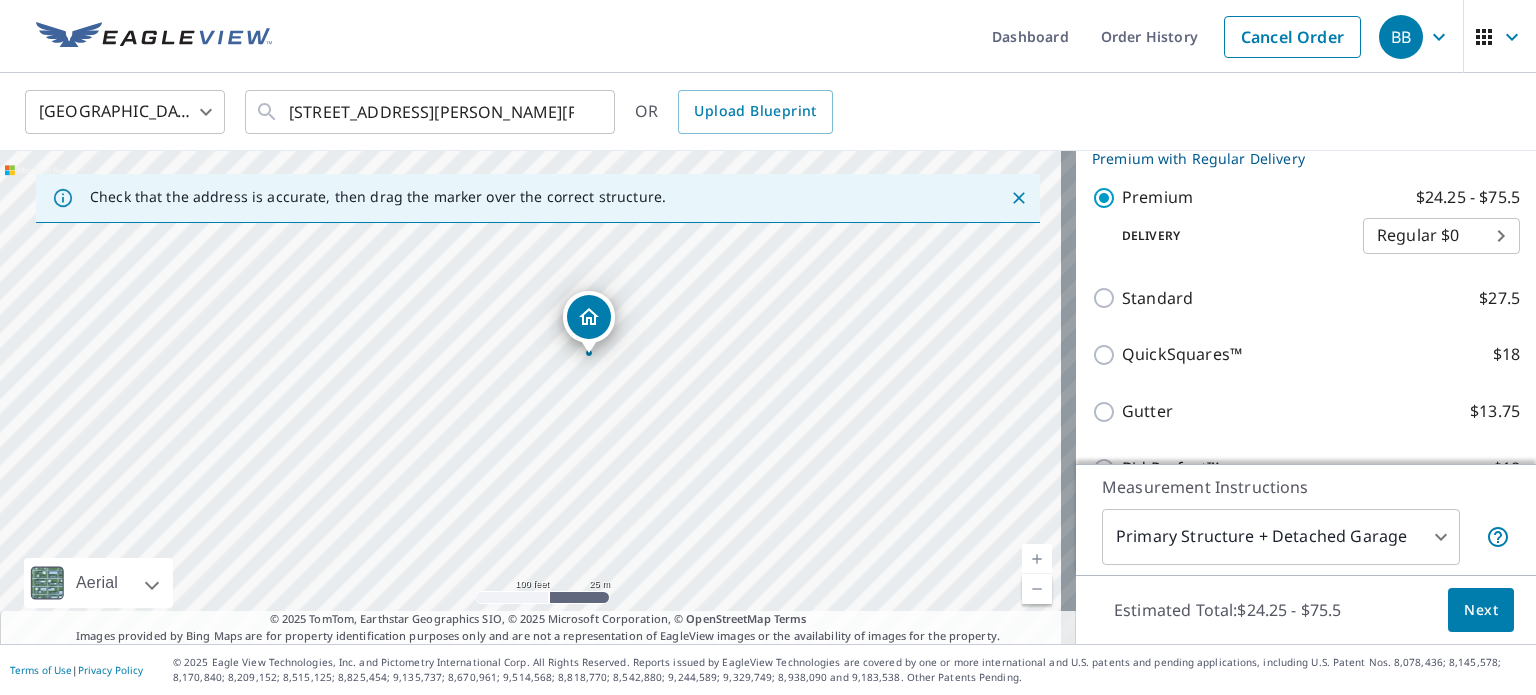 scroll, scrollTop: 206, scrollLeft: 0, axis: vertical 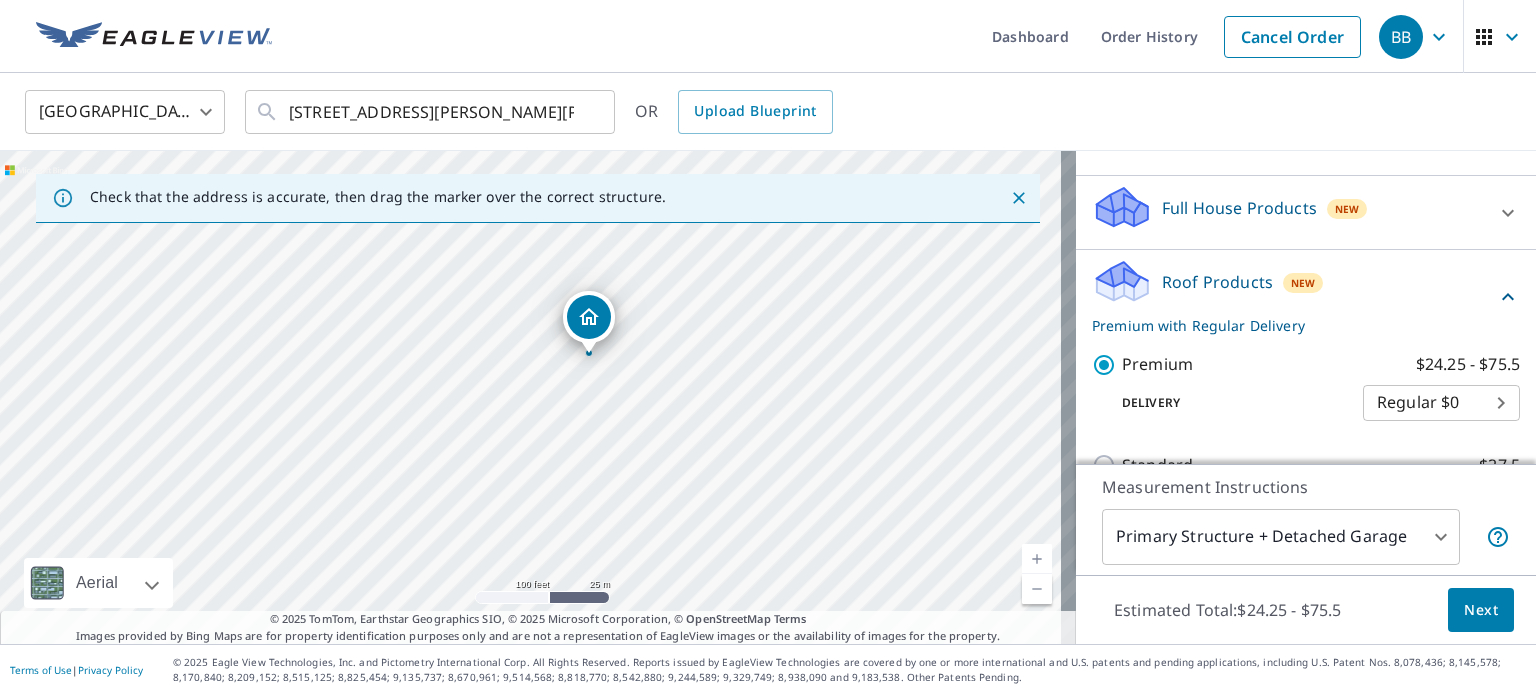 click on "BB BB
Dashboard Order History Cancel Order BB United States US ​ 1072 Mary Ln Saint Paul, MN 55117 ​ OR Upload Blueprint Check that the address is accurate, then drag the marker over the correct structure. 1072 Mary Ln Saint Paul, MN 55117 Aerial Road A standard road map Aerial A detailed look from above Labels Labels 100 feet 25 m © 2025 TomTom, © Vexcel Imaging, © 2025 Microsoft Corporation,  © OpenStreetMap Terms © 2025 TomTom, Earthstar Geographics SIO, © 2025 Microsoft Corporation, ©   OpenStreetMap   Terms Images provided by Bing Maps are for property identification purposes only and are not a representation of EagleView images or the availability of images for the property. PROPERTY TYPE Residential Commercial Multi-Family This is a complex BUILDING ID 1072 Mary Ln, Saint Paul, MN, 55117 Full House Products New Full House™ $91 Roof Products New Premium with Regular Delivery Premium $24.25 - $75.5 Delivery Regular $0 8 ​ Standard $27.5 QuickSquares™ $18 Gutter $13.75 $18 New $79 1" at bounding box center [768, 347] 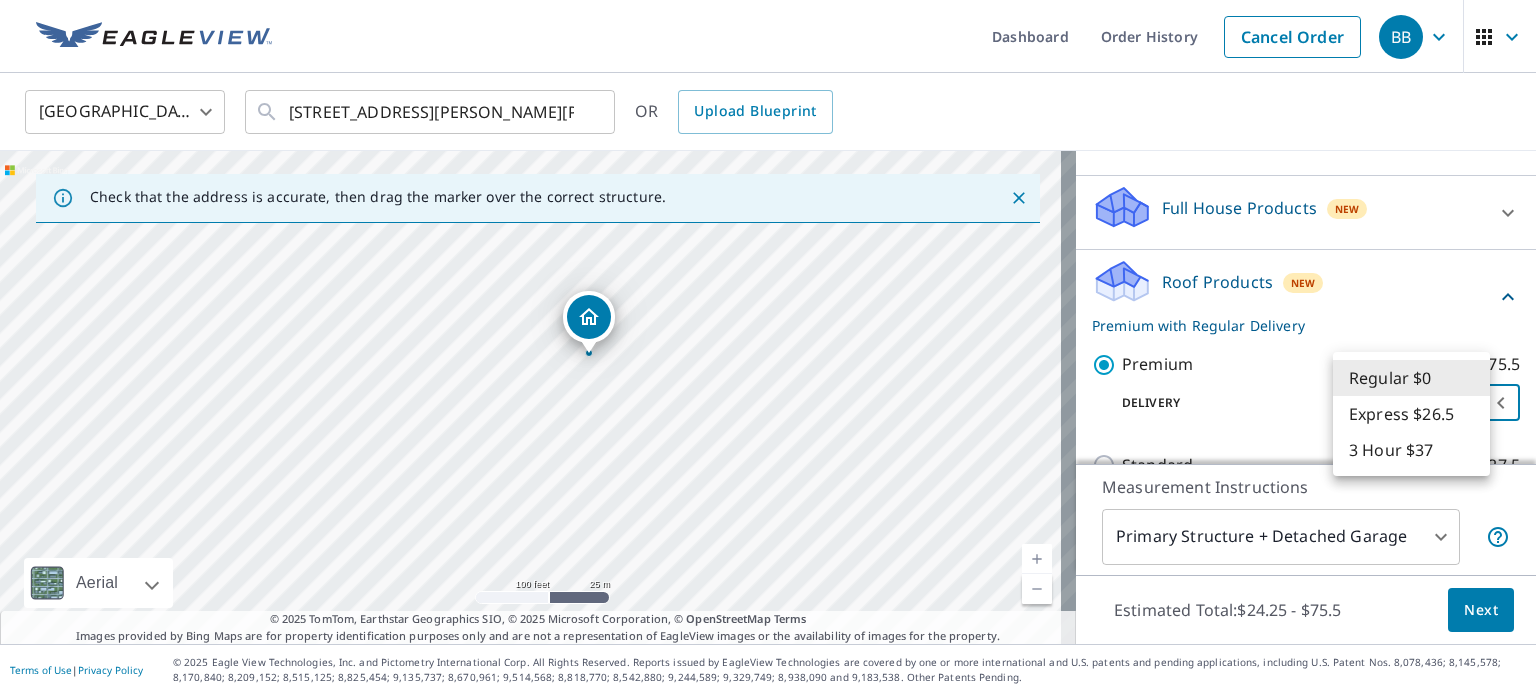 click on "Regular $0" at bounding box center [1411, 378] 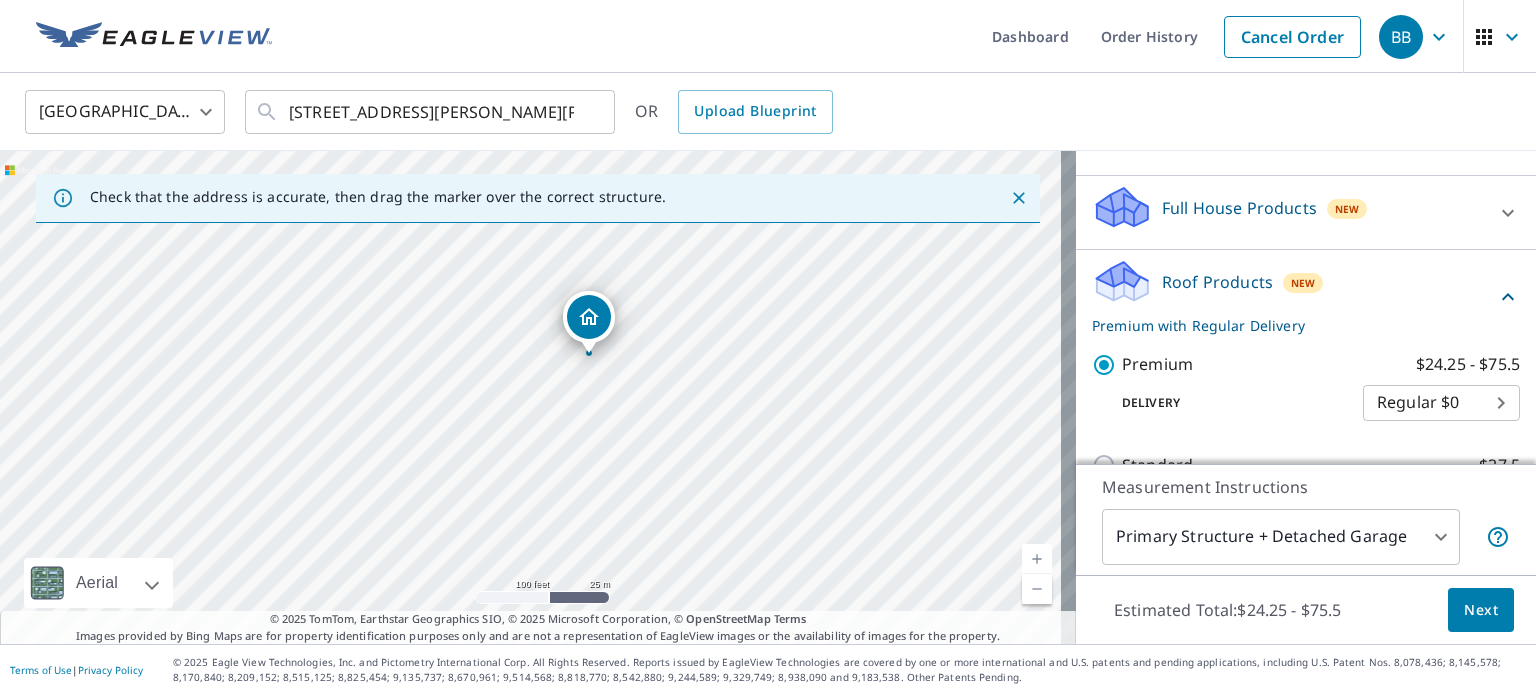 click on "Delivery" at bounding box center [1227, 403] 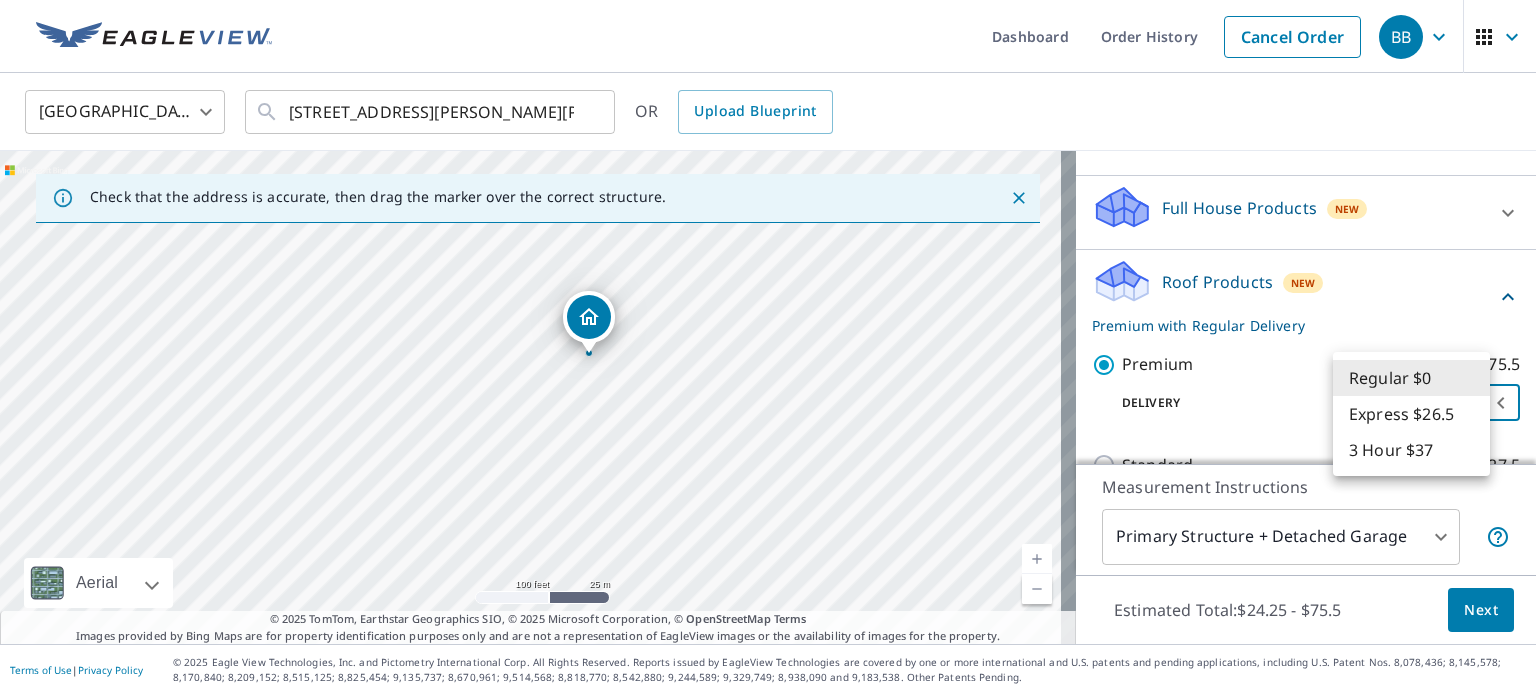 click on "BB BB
Dashboard Order History Cancel Order BB United States US ​ 1072 Mary Ln Saint Paul, MN 55117 ​ OR Upload Blueprint Check that the address is accurate, then drag the marker over the correct structure. 1072 Mary Ln Saint Paul, MN 55117 Aerial Road A standard road map Aerial A detailed look from above Labels Labels 100 feet 25 m © 2025 TomTom, © Vexcel Imaging, © 2025 Microsoft Corporation,  © OpenStreetMap Terms © 2025 TomTom, Earthstar Geographics SIO, © 2025 Microsoft Corporation, ©   OpenStreetMap   Terms Images provided by Bing Maps are for property identification purposes only and are not a representation of EagleView images or the availability of images for the property. PROPERTY TYPE Residential Commercial Multi-Family This is a complex BUILDING ID 1072 Mary Ln, Saint Paul, MN, 55117 Full House Products New Full House™ $91 Roof Products New Premium with Regular Delivery Premium $24.25 - $75.5 Delivery Regular $0 8 ​ Standard $27.5 QuickSquares™ $18 Gutter $13.75 $18 New $79 1" at bounding box center [768, 347] 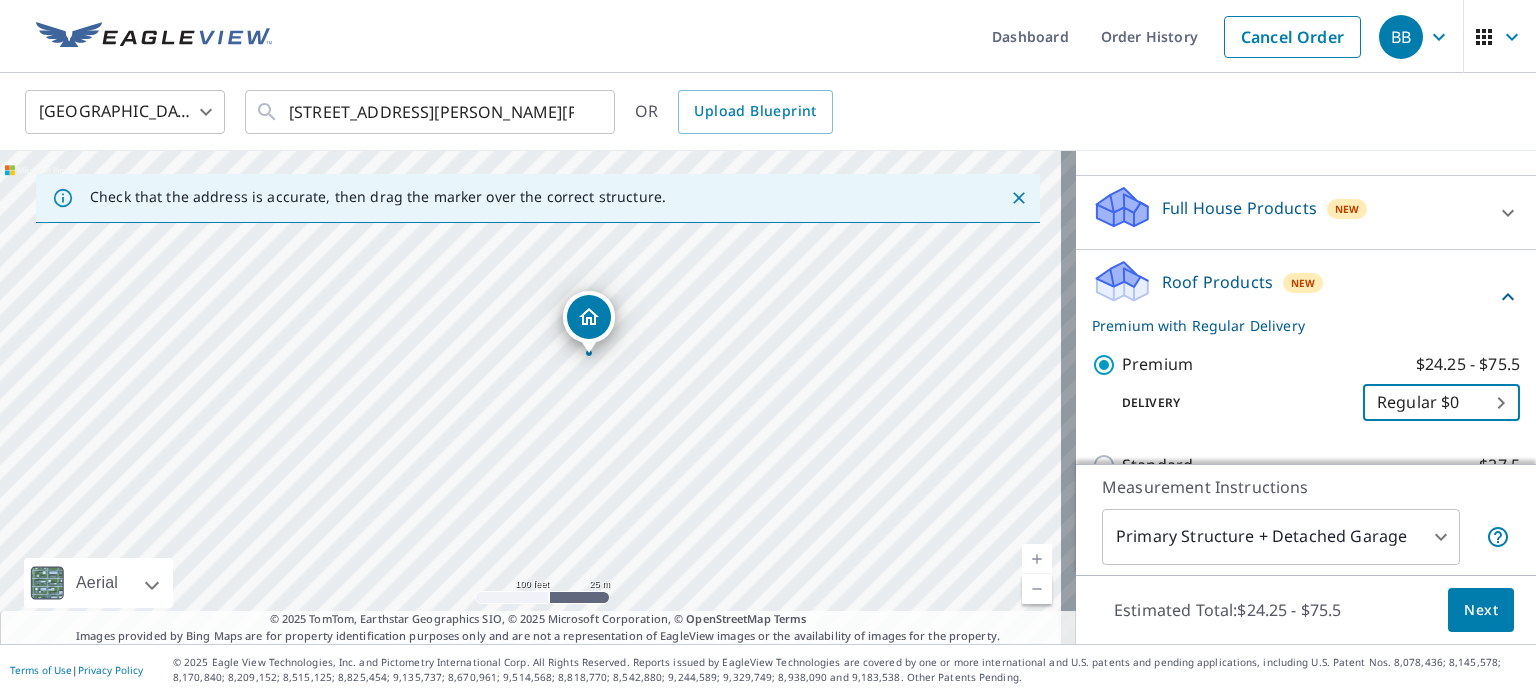 click on "BB BB
Dashboard Order History Cancel Order BB United States US ​ 1072 Mary Ln Saint Paul, MN 55117 ​ OR Upload Blueprint Check that the address is accurate, then drag the marker over the correct structure. 1072 Mary Ln Saint Paul, MN 55117 Aerial Road A standard road map Aerial A detailed look from above Labels Labels 100 feet 25 m © 2025 TomTom, © Vexcel Imaging, © 2025 Microsoft Corporation,  © OpenStreetMap Terms © 2025 TomTom, Earthstar Geographics SIO, © 2025 Microsoft Corporation, ©   OpenStreetMap   Terms Images provided by Bing Maps are for property identification purposes only and are not a representation of EagleView images or the availability of images for the property. PROPERTY TYPE Residential Commercial Multi-Family This is a complex BUILDING ID 1072 Mary Ln, Saint Paul, MN, 55117 Full House Products New Full House™ $91 Roof Products New Premium with Regular Delivery Premium $24.25 - $75.5 Delivery Regular $0 8 ​ Standard $27.5 QuickSquares™ $18 Gutter $13.75 $18 New $79 1" at bounding box center [768, 347] 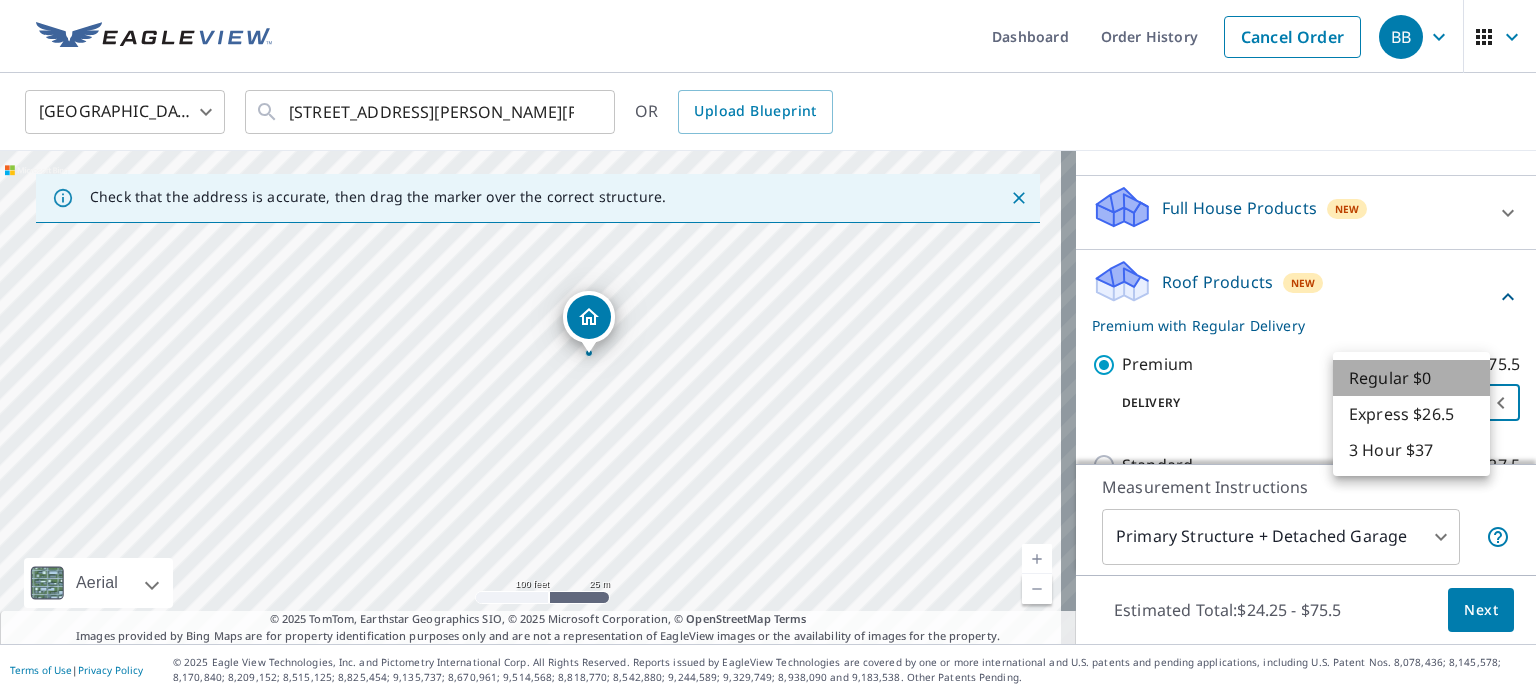 click on "Regular $0" at bounding box center (1411, 378) 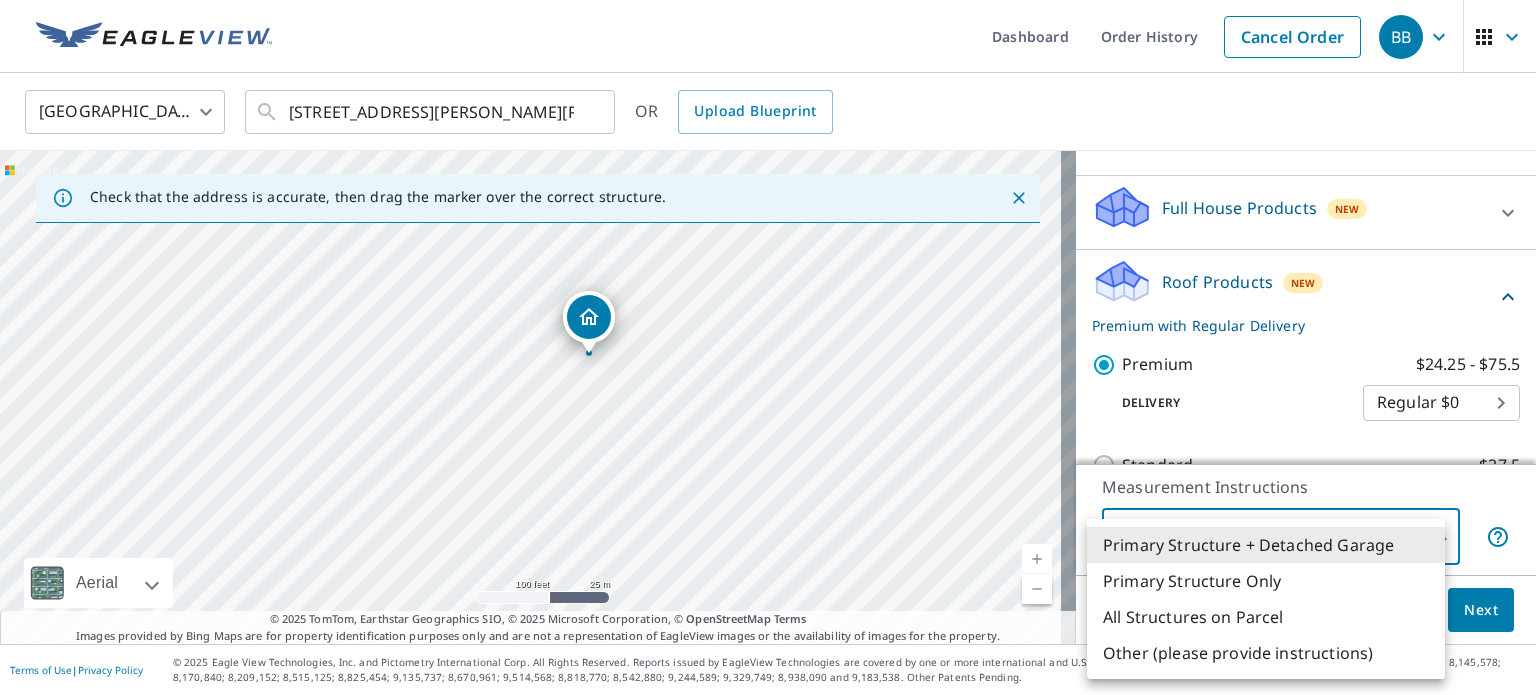 click on "BB BB
Dashboard Order History Cancel Order BB United States US ​ 1072 Mary Ln Saint Paul, MN 55117 ​ OR Upload Blueprint Check that the address is accurate, then drag the marker over the correct structure. 1072 Mary Ln Saint Paul, MN 55117 Aerial Road A standard road map Aerial A detailed look from above Labels Labels 100 feet 25 m © 2025 TomTom, © Vexcel Imaging, © 2025 Microsoft Corporation,  © OpenStreetMap Terms © 2025 TomTom, Earthstar Geographics SIO, © 2025 Microsoft Corporation, ©   OpenStreetMap   Terms Images provided by Bing Maps are for property identification purposes only and are not a representation of EagleView images or the availability of images for the property. PROPERTY TYPE Residential Commercial Multi-Family This is a complex BUILDING ID 1072 Mary Ln, Saint Paul, MN, 55117 Full House Products New Full House™ $91 Roof Products New Premium with Regular Delivery Premium $24.25 - $75.5 Delivery Regular $0 8 ​ Standard $27.5 QuickSquares™ $18 Gutter $13.75 $18 New $79 1" at bounding box center [768, 347] 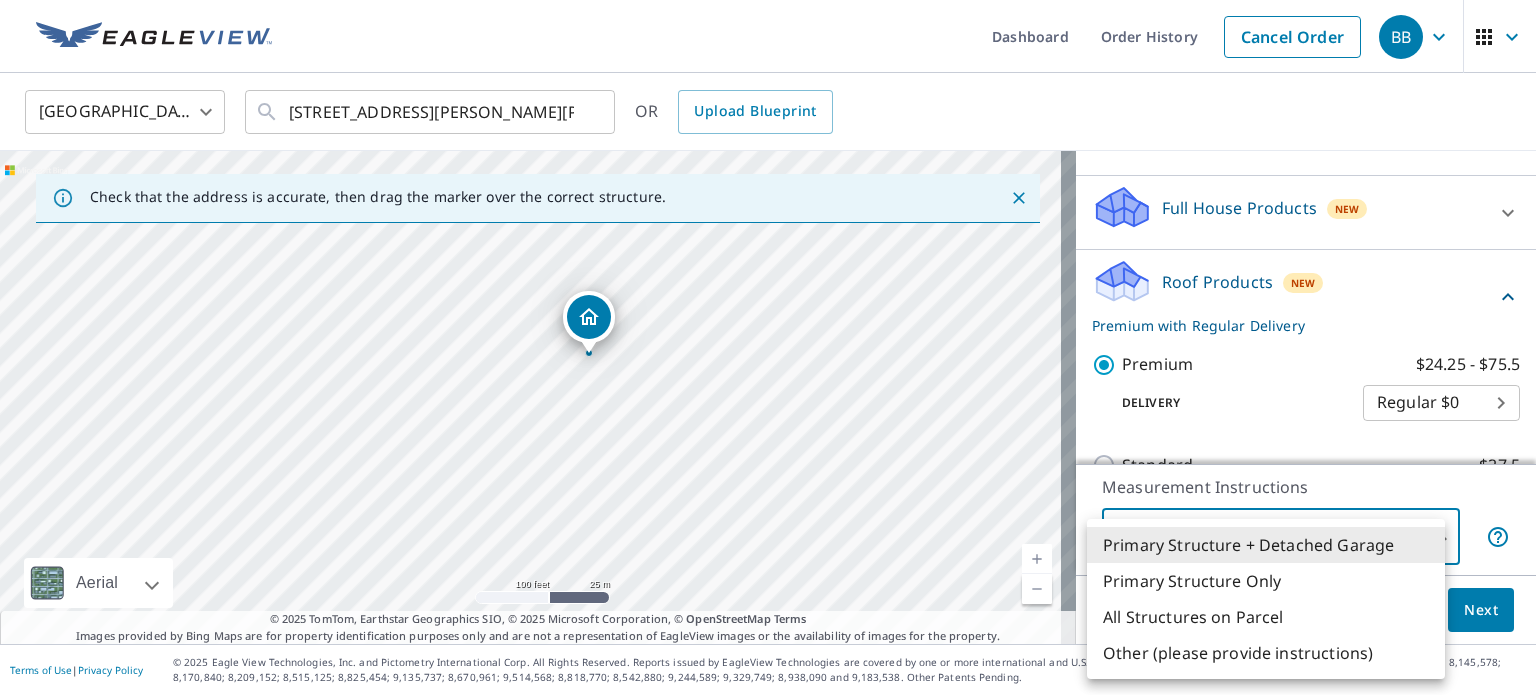 click on "Primary Structure + Detached Garage" at bounding box center (1266, 545) 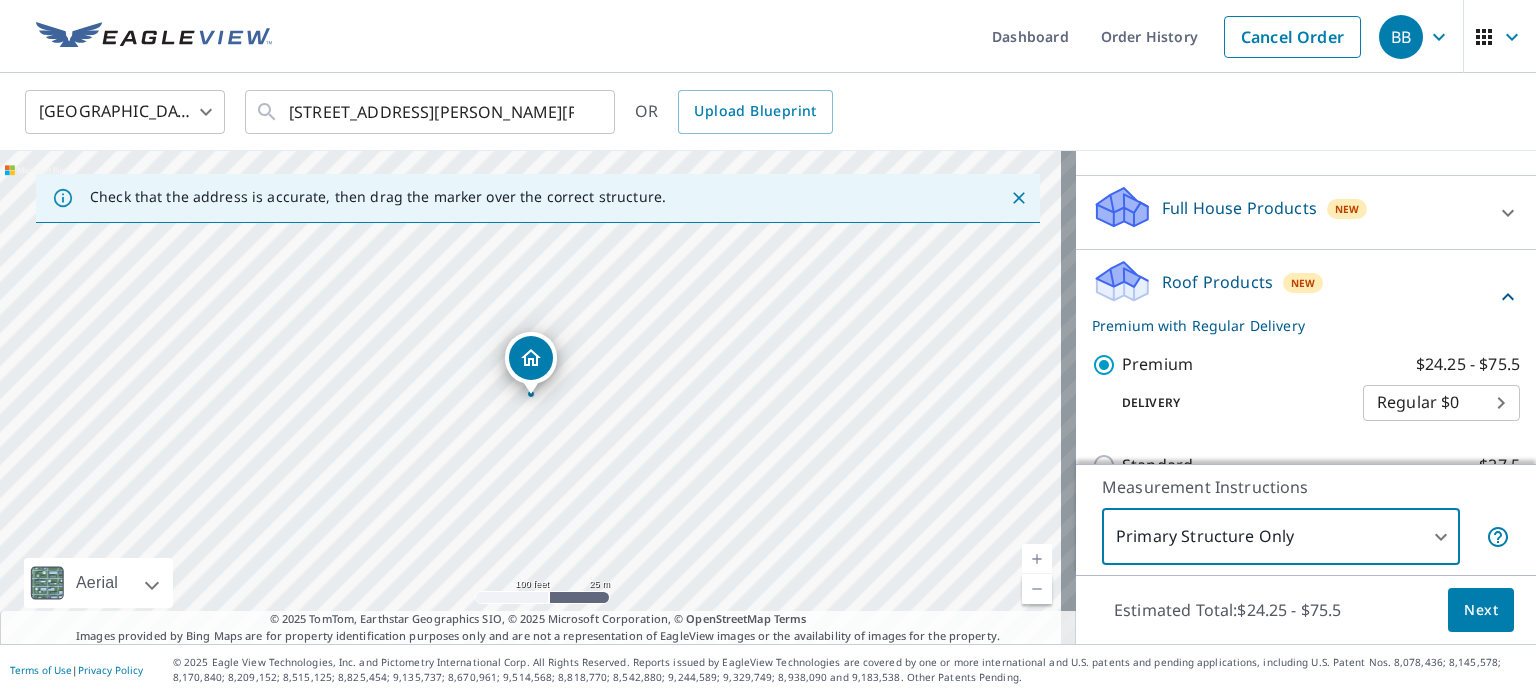 click on "BB BB
Dashboard Order History Cancel Order BB United States US ​ 1072 Mary Ln Saint Paul, MN 55117 ​ OR Upload Blueprint Check that the address is accurate, then drag the marker over the correct structure. 1072 Mary Ln Saint Paul, MN 55117 Aerial Road A standard road map Aerial A detailed look from above Labels Labels 100 feet 25 m © 2025 TomTom, © Vexcel Imaging, © 2025 Microsoft Corporation,  © OpenStreetMap Terms © 2025 TomTom, Earthstar Geographics SIO, © 2025 Microsoft Corporation, ©   OpenStreetMap   Terms Images provided by Bing Maps are for property identification purposes only and are not a representation of EagleView images or the availability of images for the property. PROPERTY TYPE Residential Commercial Multi-Family This is a complex BUILDING ID 1072 Mary Ln, Saint Paul, MN, 55117 Full House Products New Full House™ $91 Roof Products New Premium with Regular Delivery Premium $24.25 - $75.5 Delivery Regular $0 8 ​ Standard $27.5 QuickSquares™ $18 Gutter $13.75 $18 New $79 2" at bounding box center (768, 347) 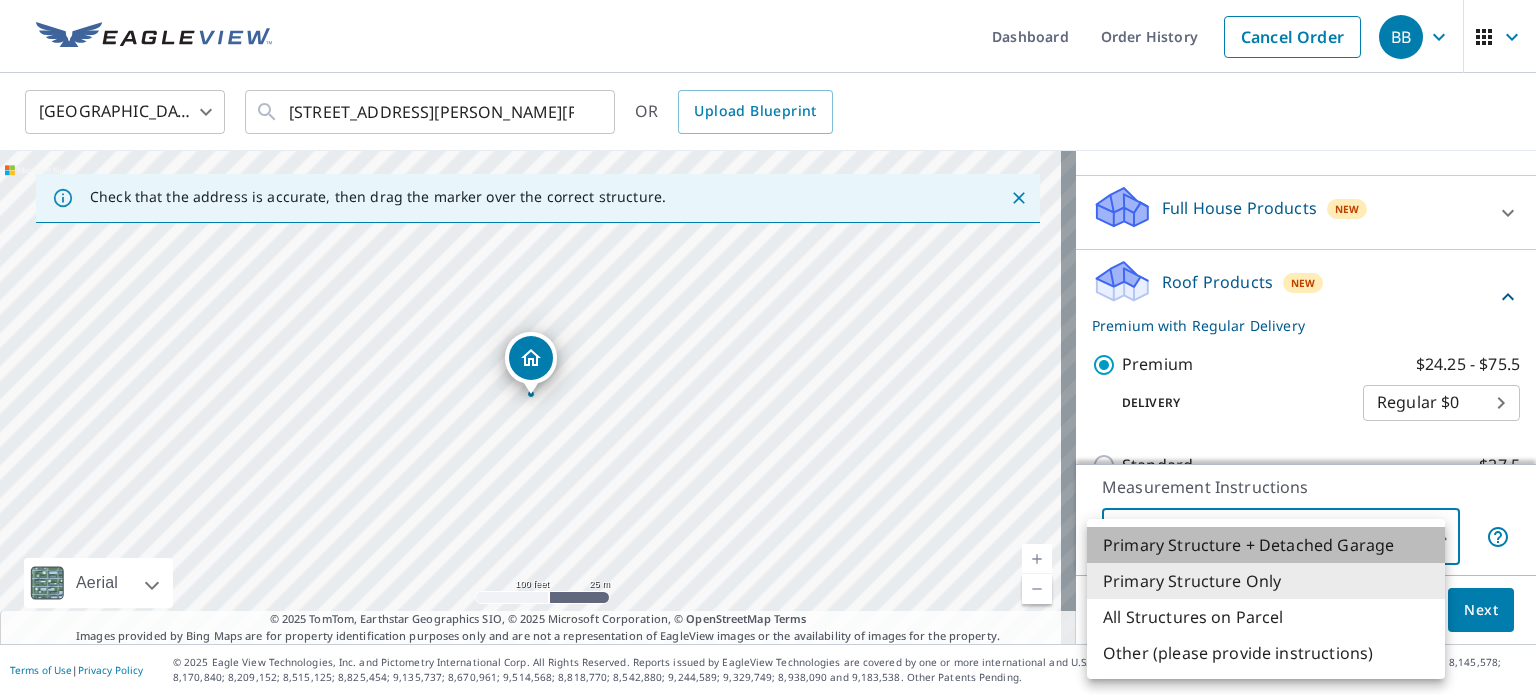 click on "Primary Structure + Detached Garage" at bounding box center [1266, 545] 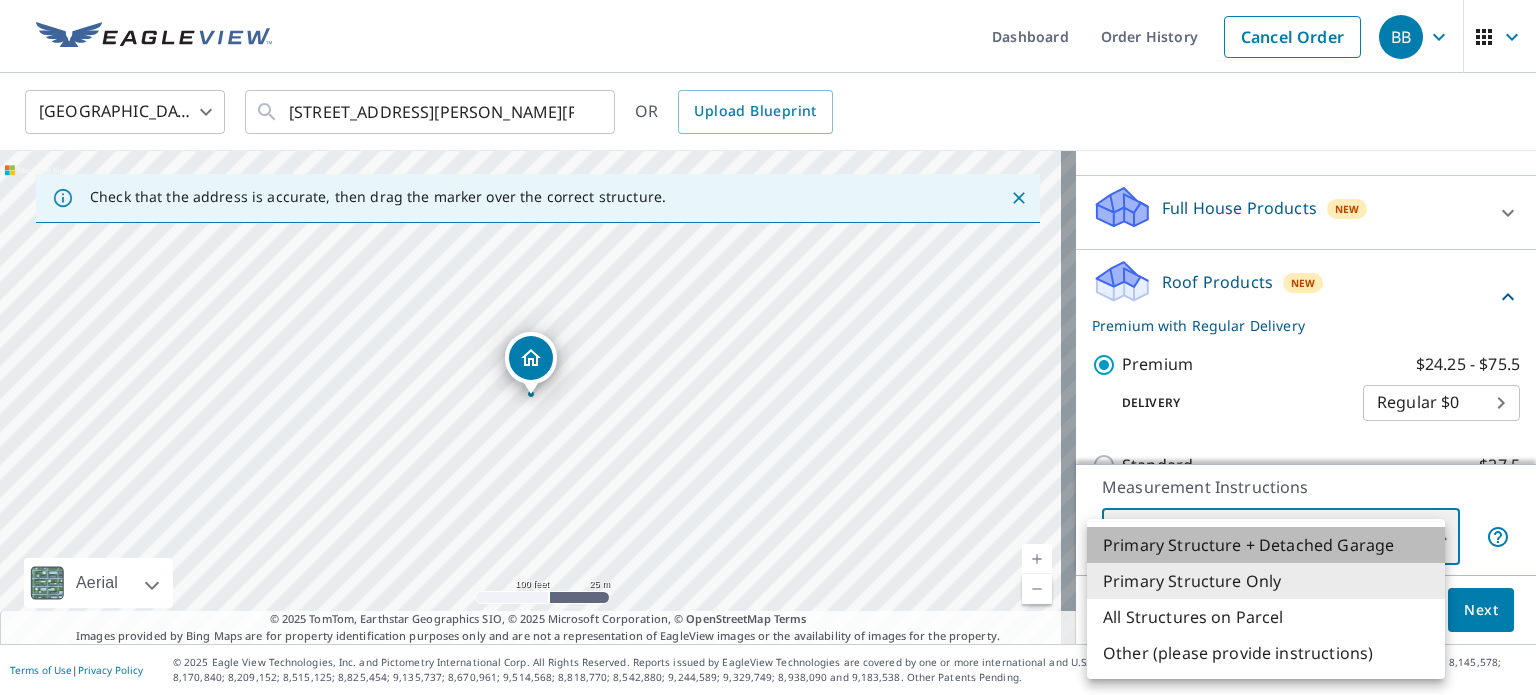 type on "1" 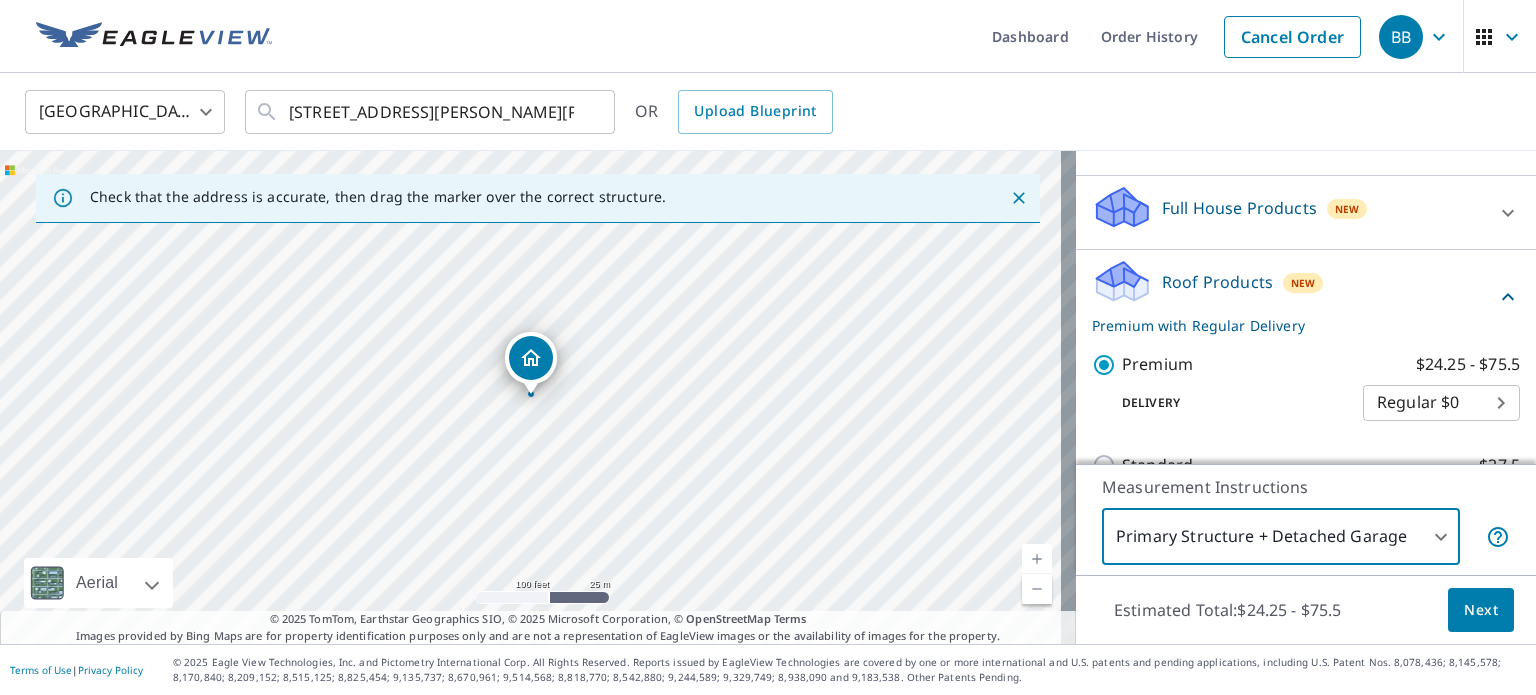 click on "Measurement Instructions" at bounding box center [1306, 487] 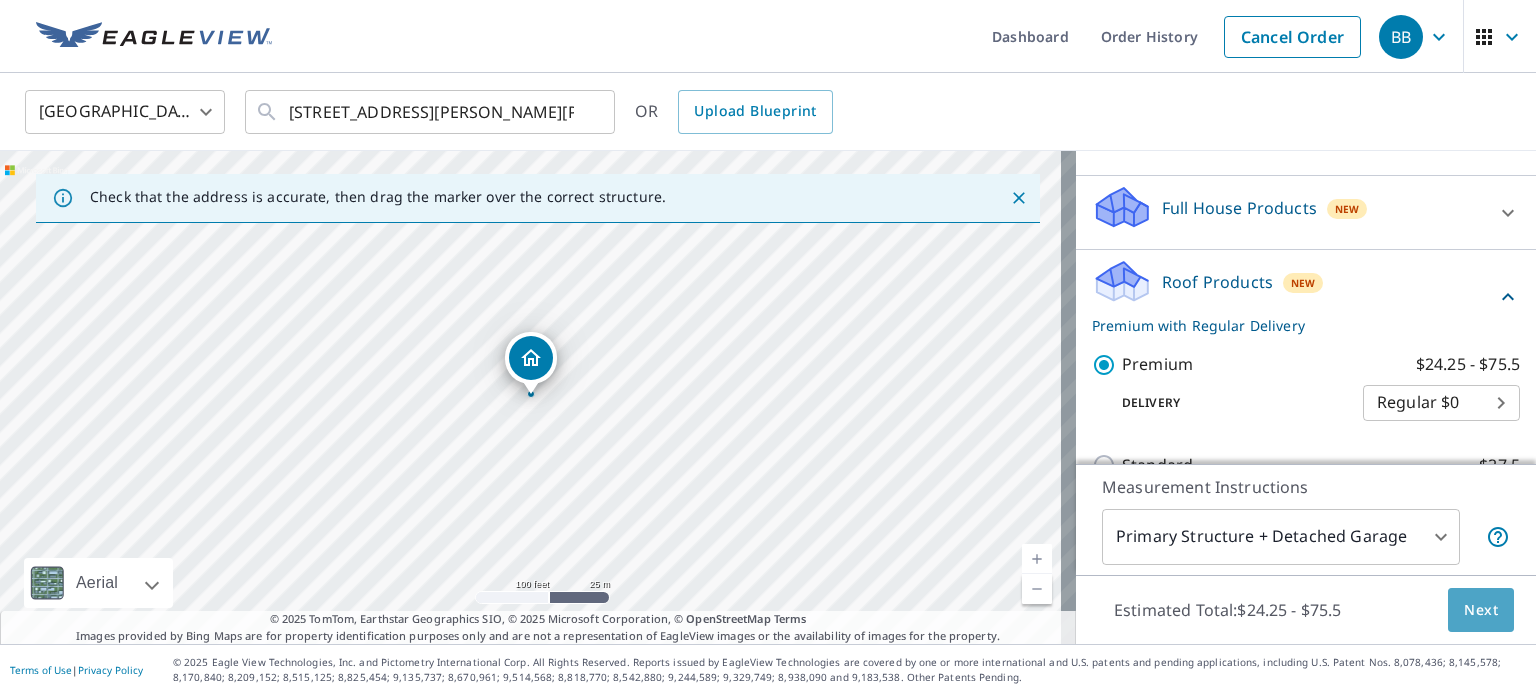 click on "Next" at bounding box center [1481, 610] 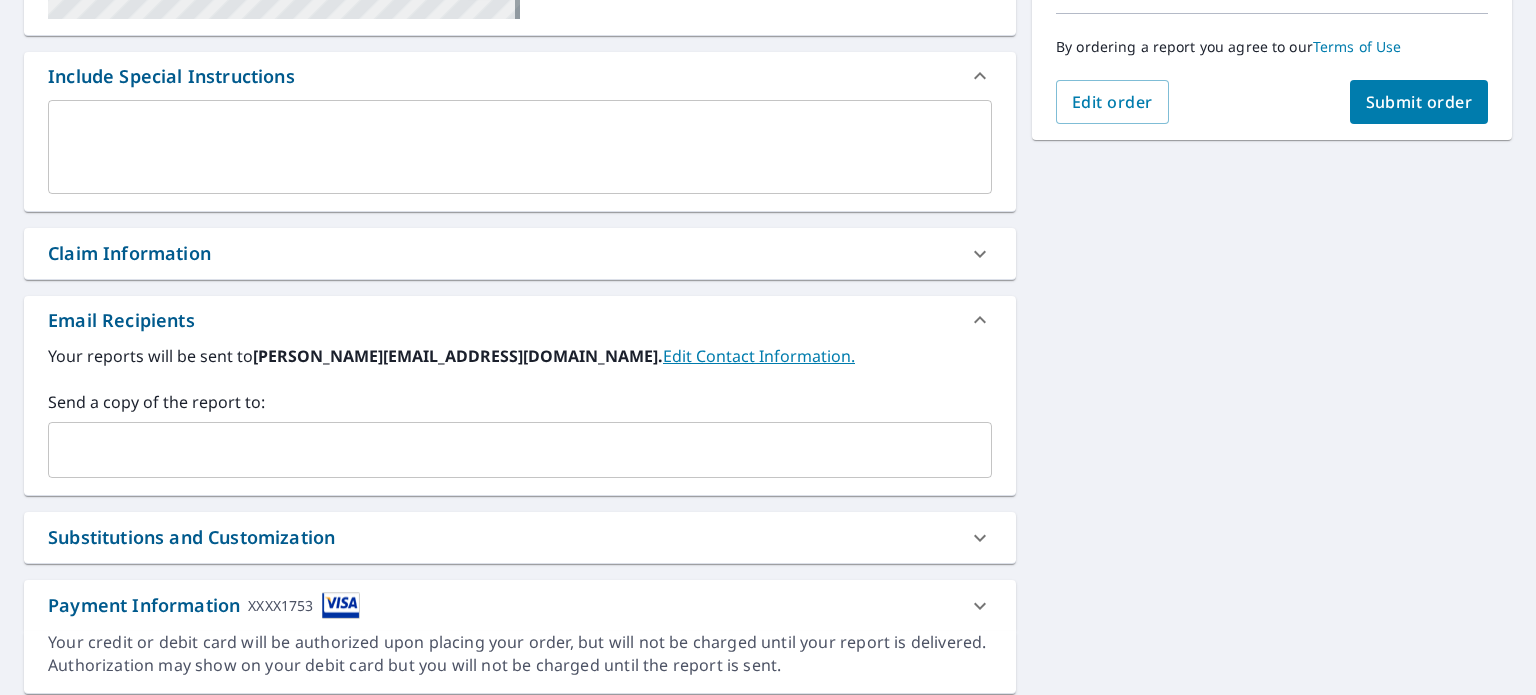 scroll, scrollTop: 500, scrollLeft: 0, axis: vertical 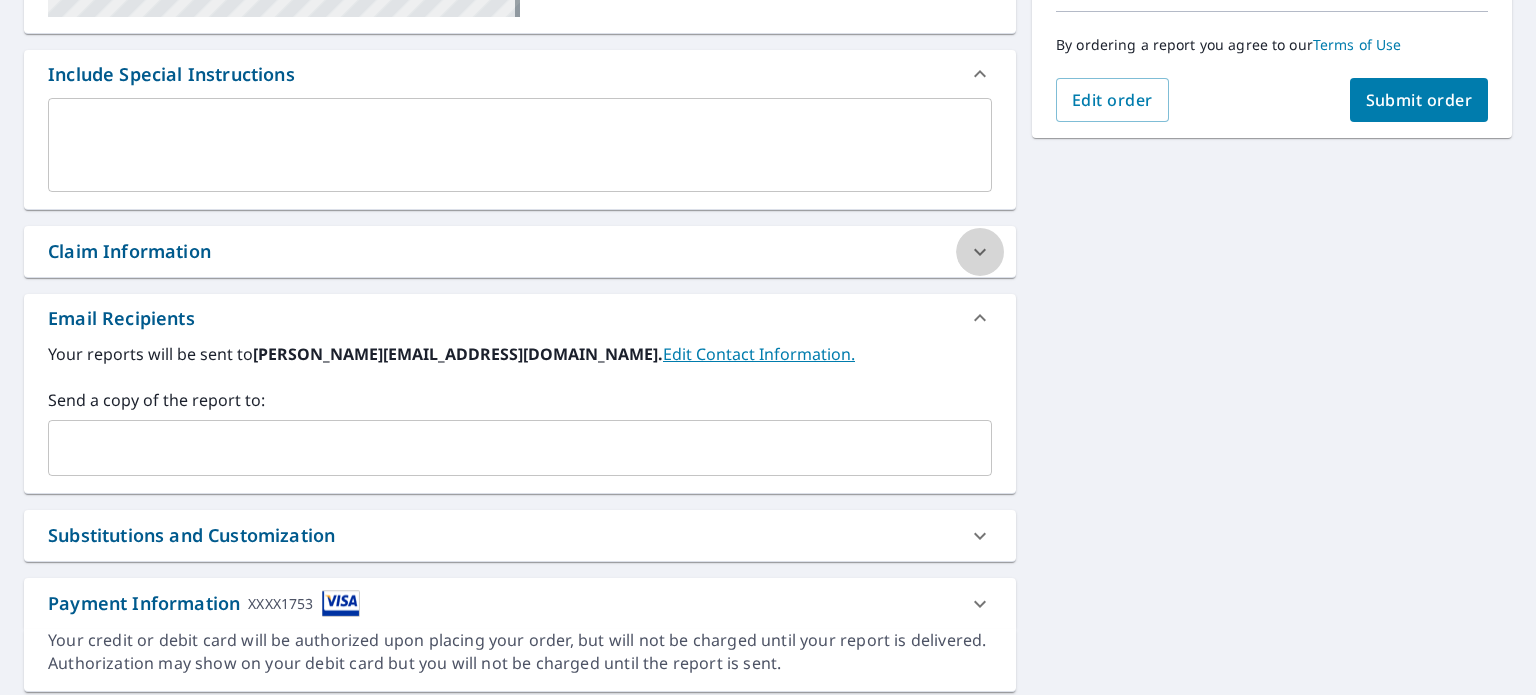click 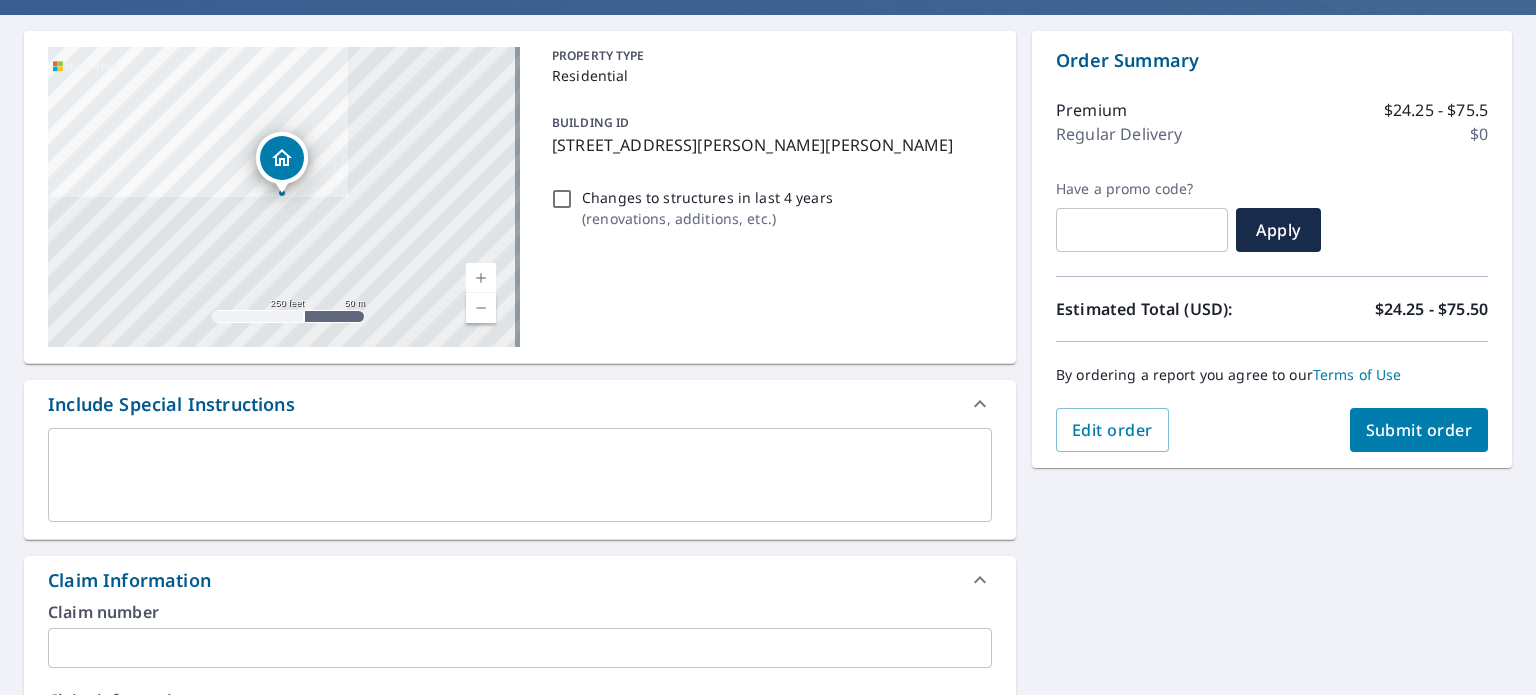 scroll, scrollTop: 166, scrollLeft: 0, axis: vertical 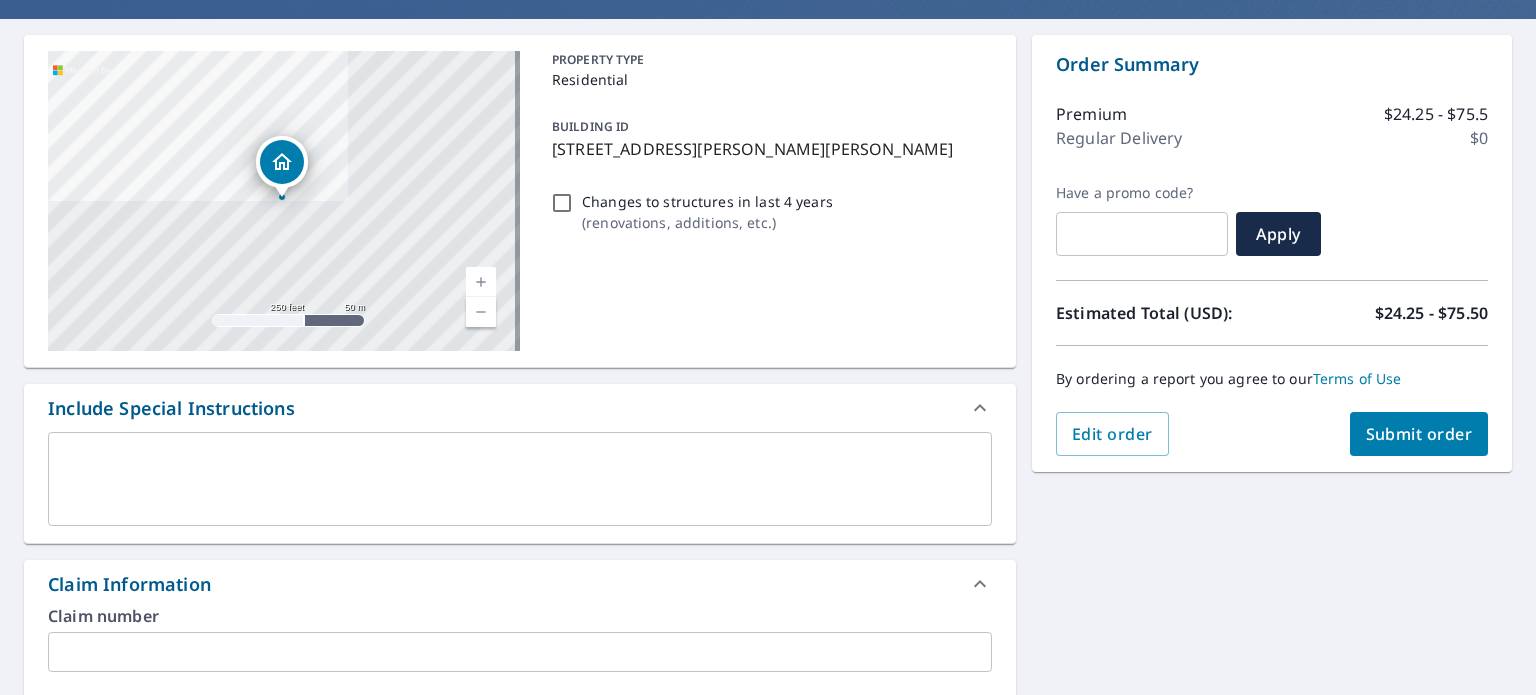 click on "Submit order" at bounding box center (1419, 434) 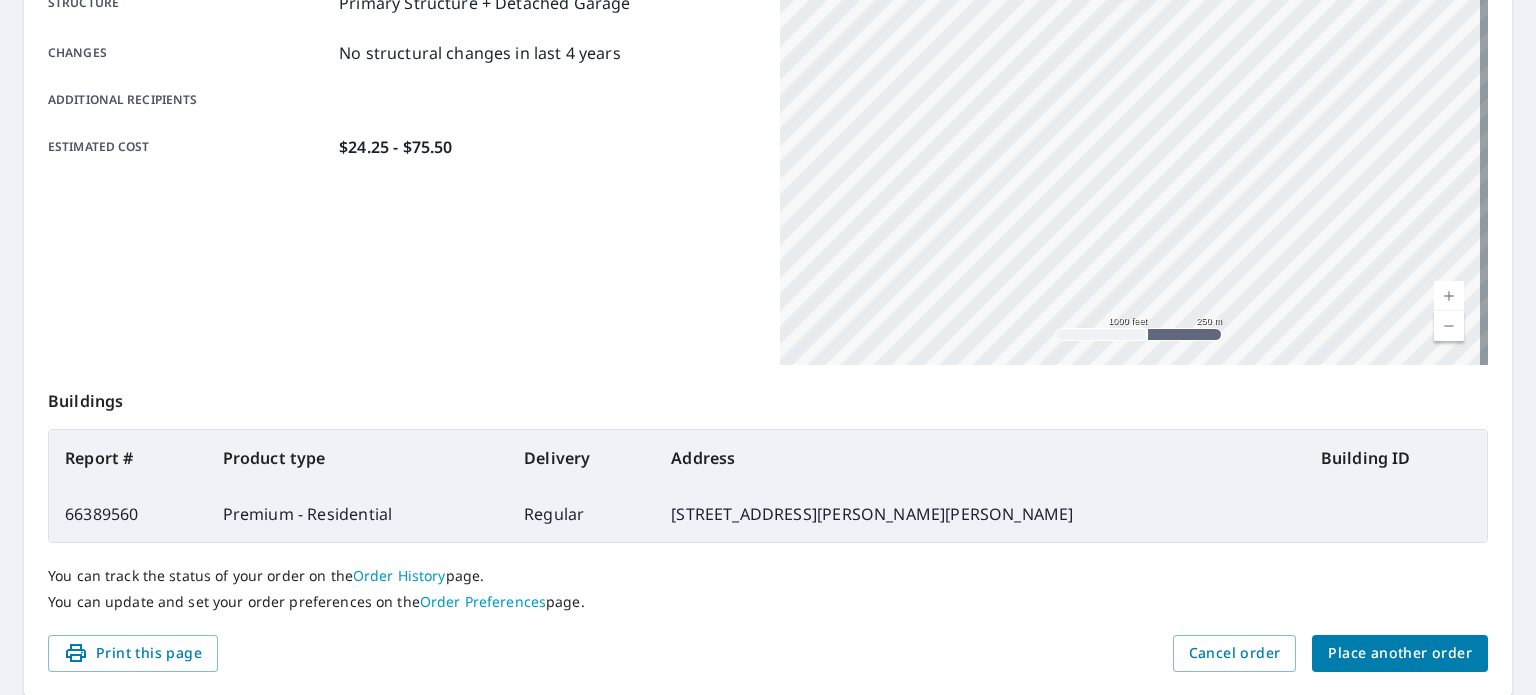 scroll, scrollTop: 480, scrollLeft: 0, axis: vertical 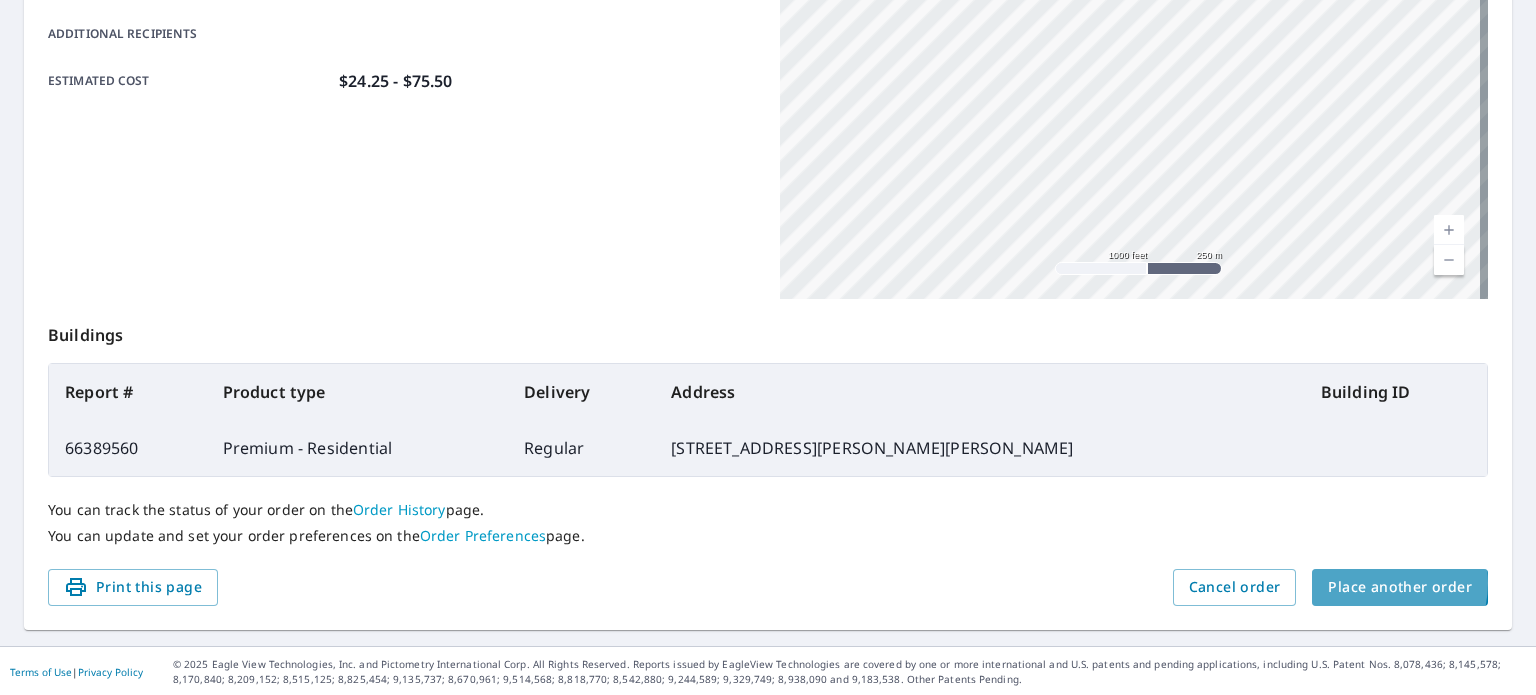 click on "Place another order" at bounding box center [1400, 587] 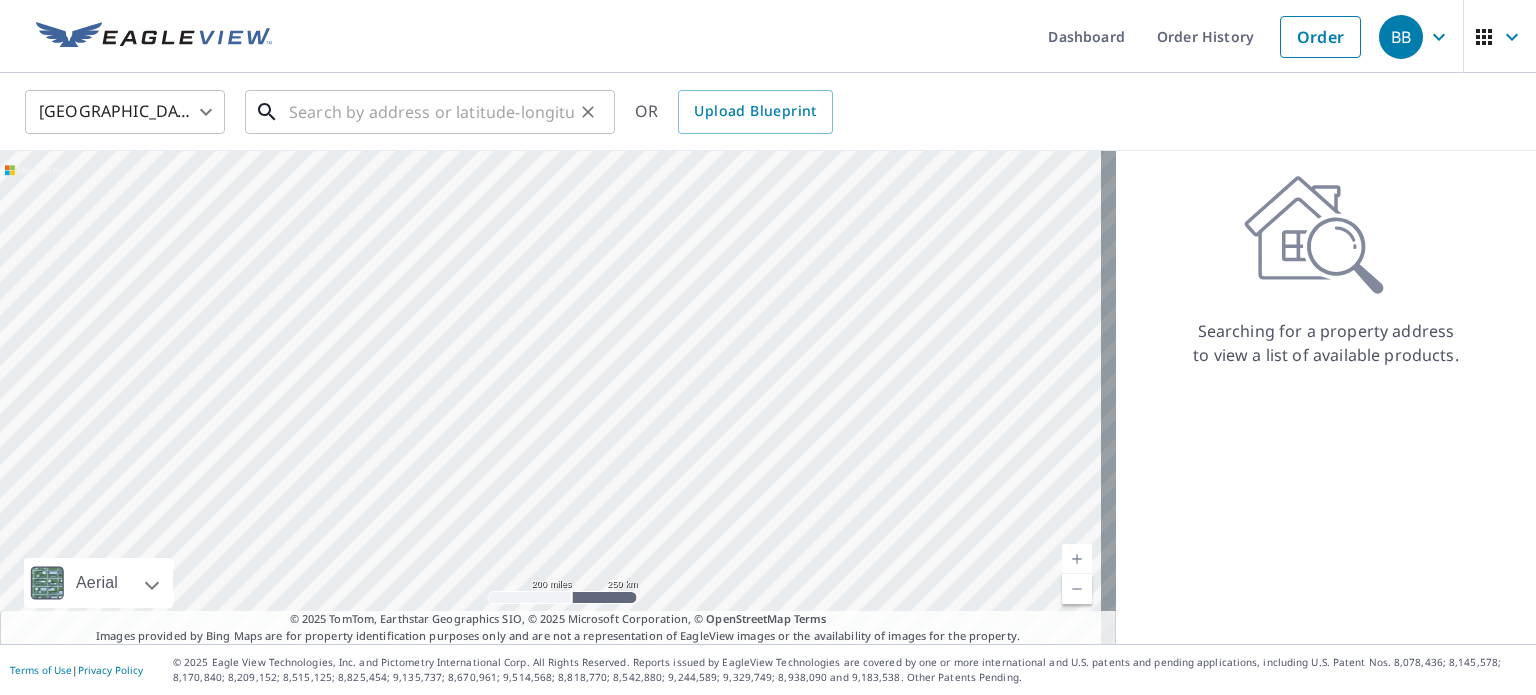 click at bounding box center (431, 112) 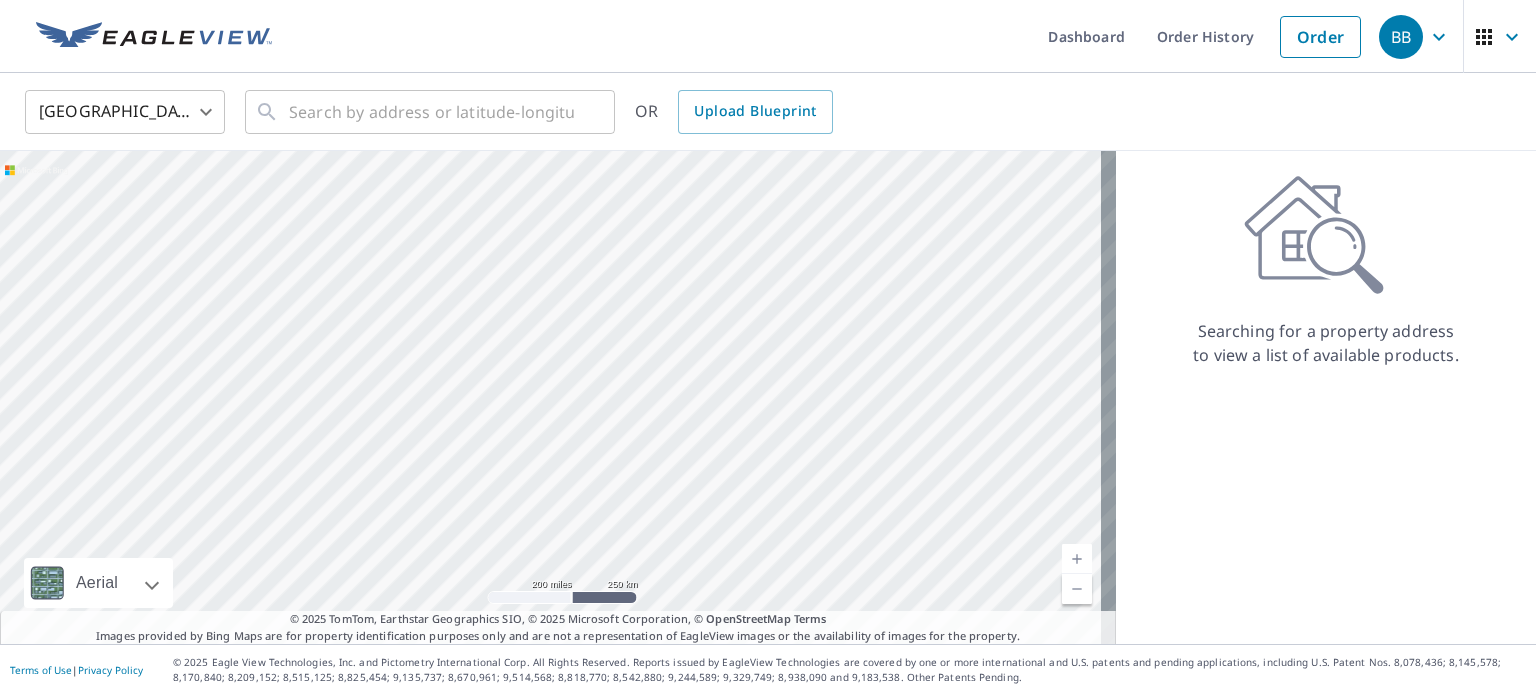 click on "Dashboard Order History Order" at bounding box center [827, 36] 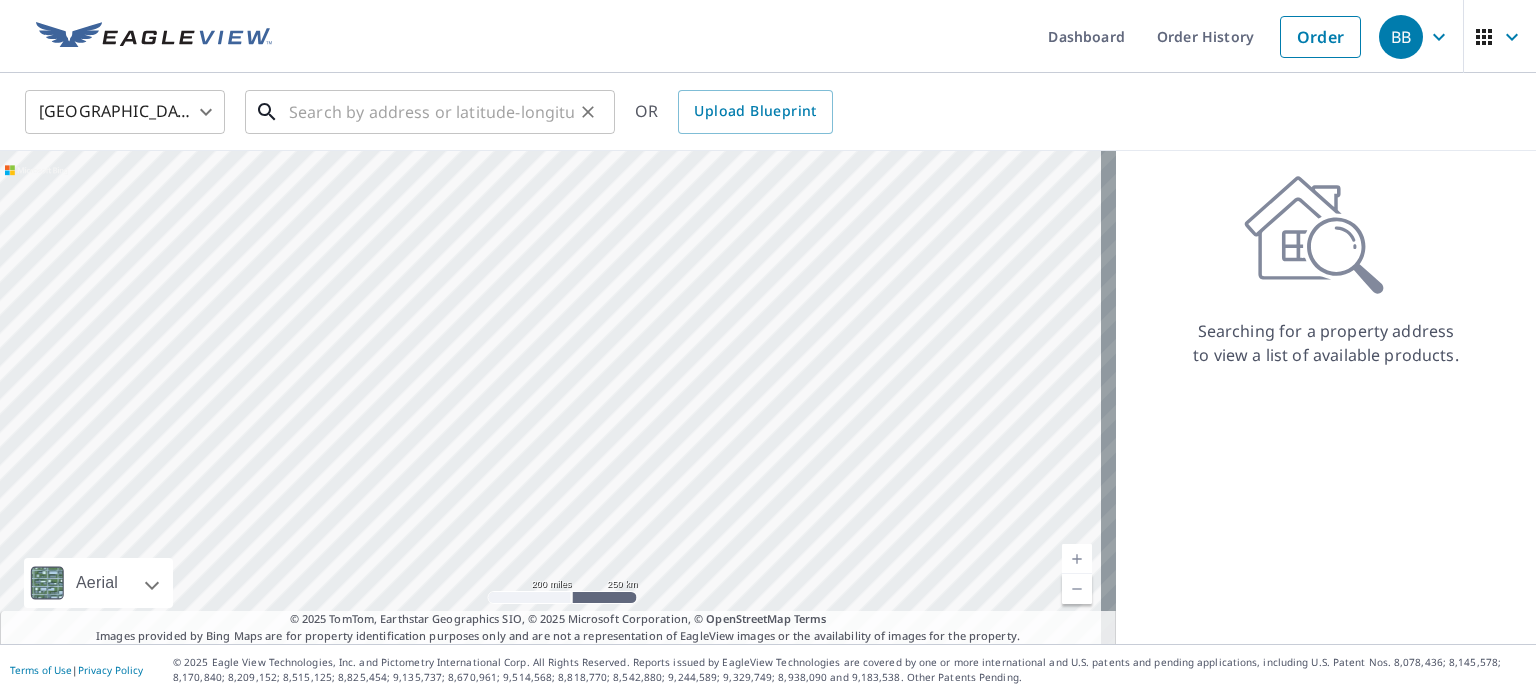 click at bounding box center (431, 112) 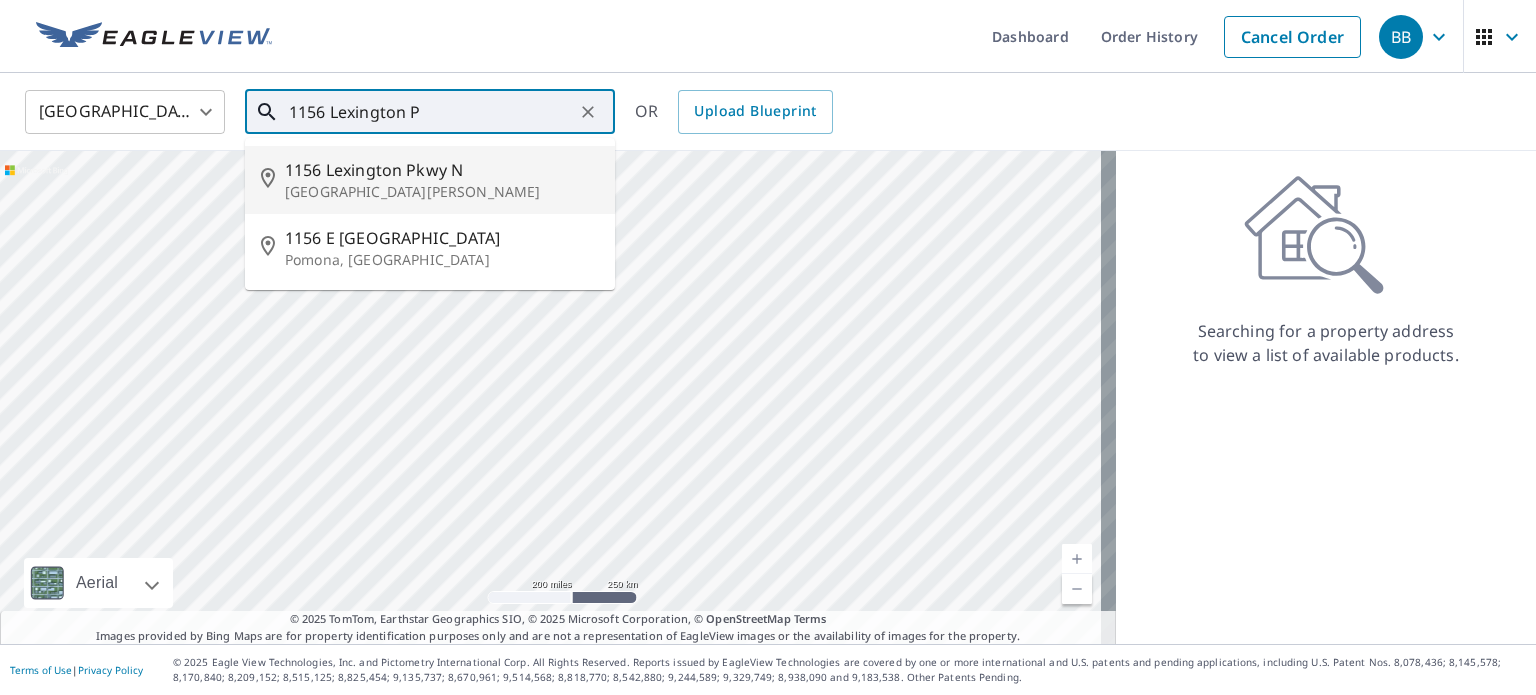 click on "Saint Paul, MN 55103" at bounding box center [442, 192] 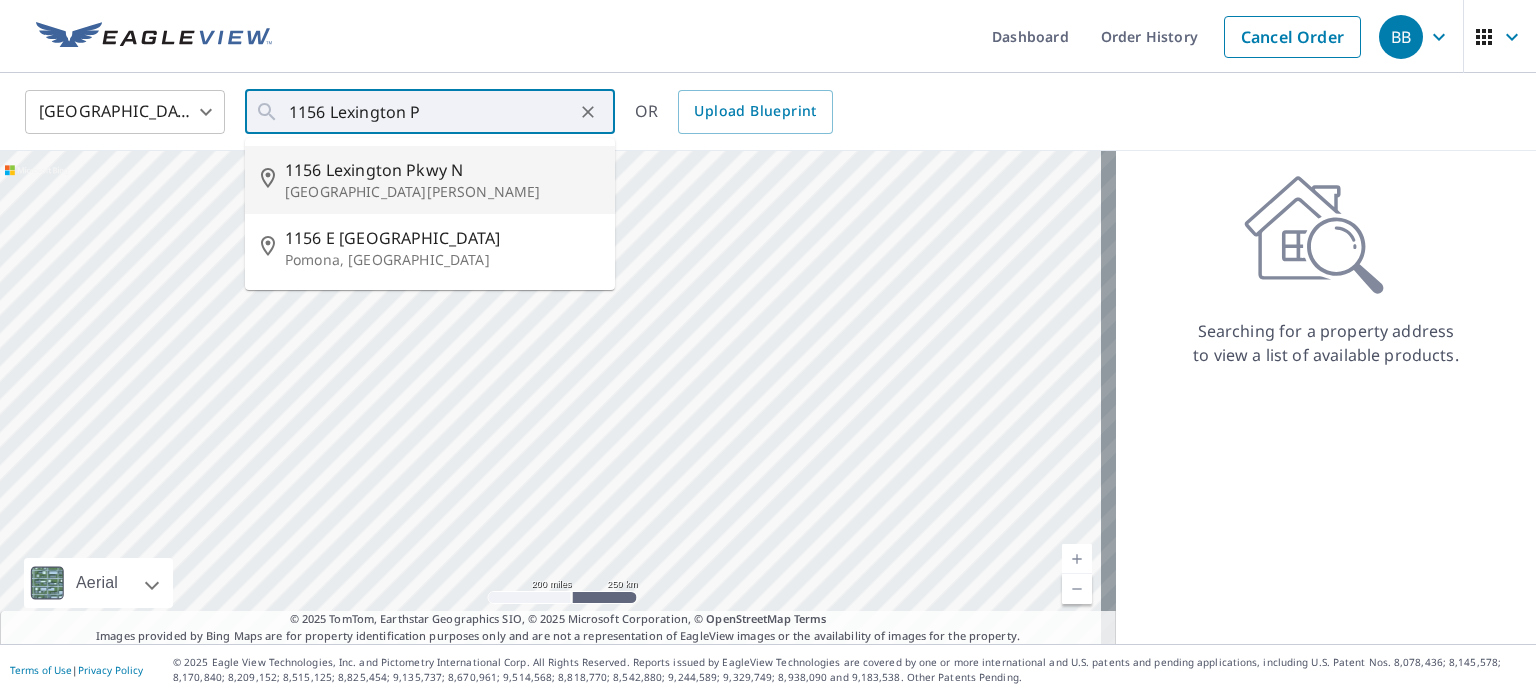 type on "1156 Lexington Pkwy N Saint Paul, MN 55103" 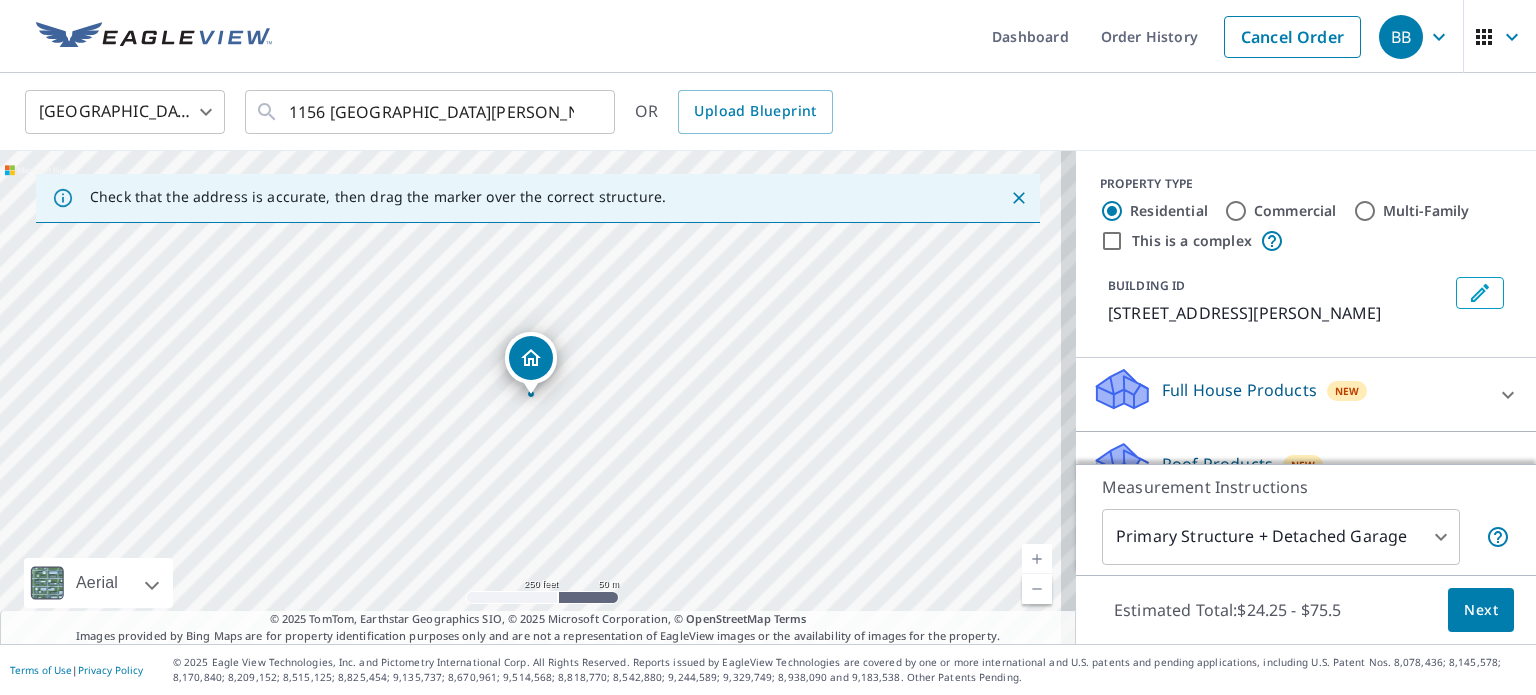 scroll, scrollTop: 166, scrollLeft: 0, axis: vertical 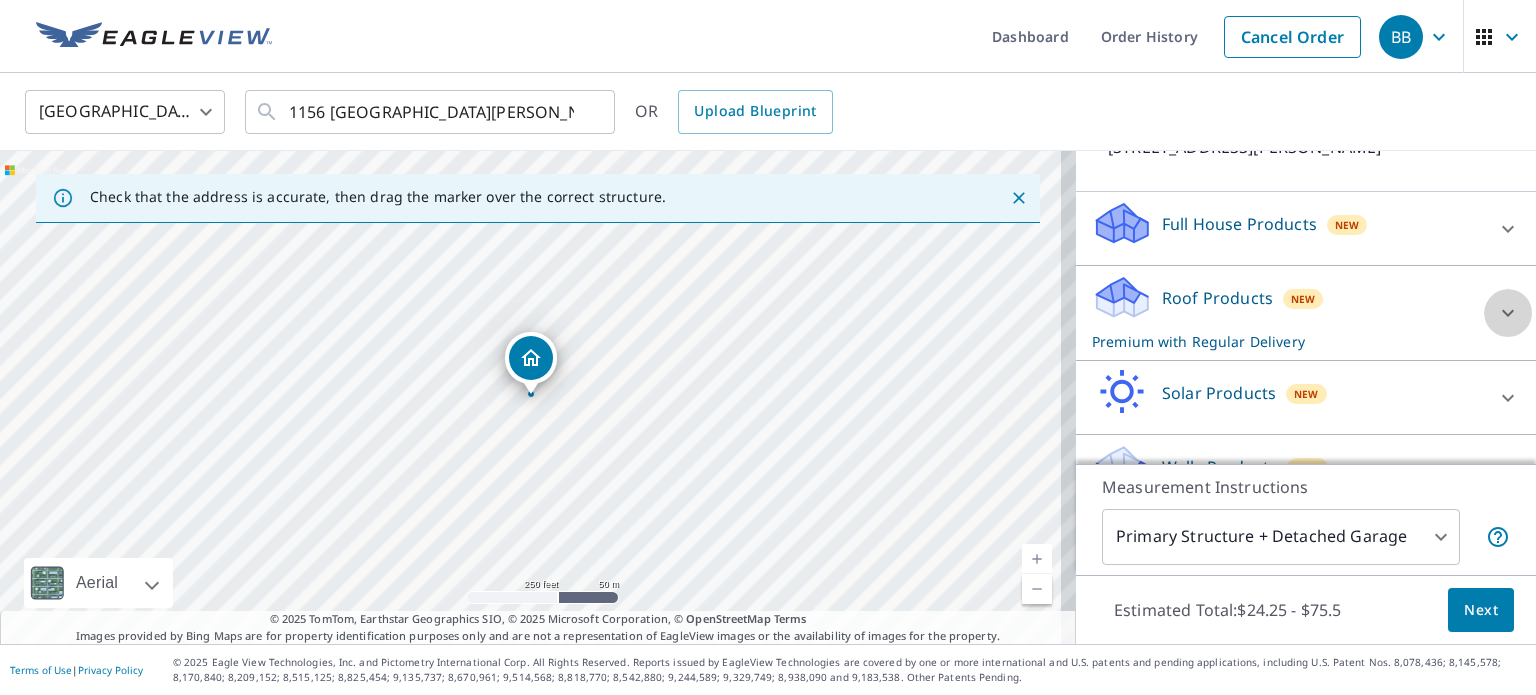 click at bounding box center [1508, 313] 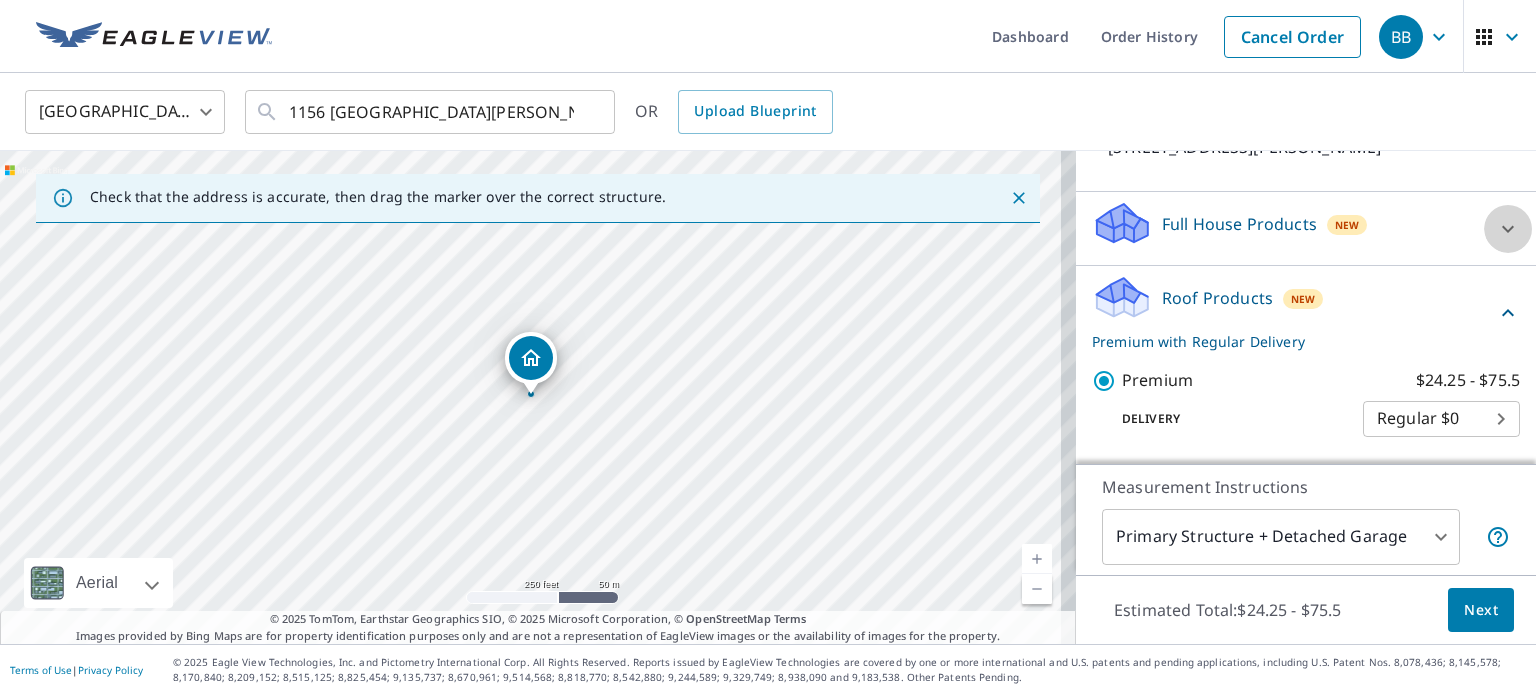 click at bounding box center [1508, 229] 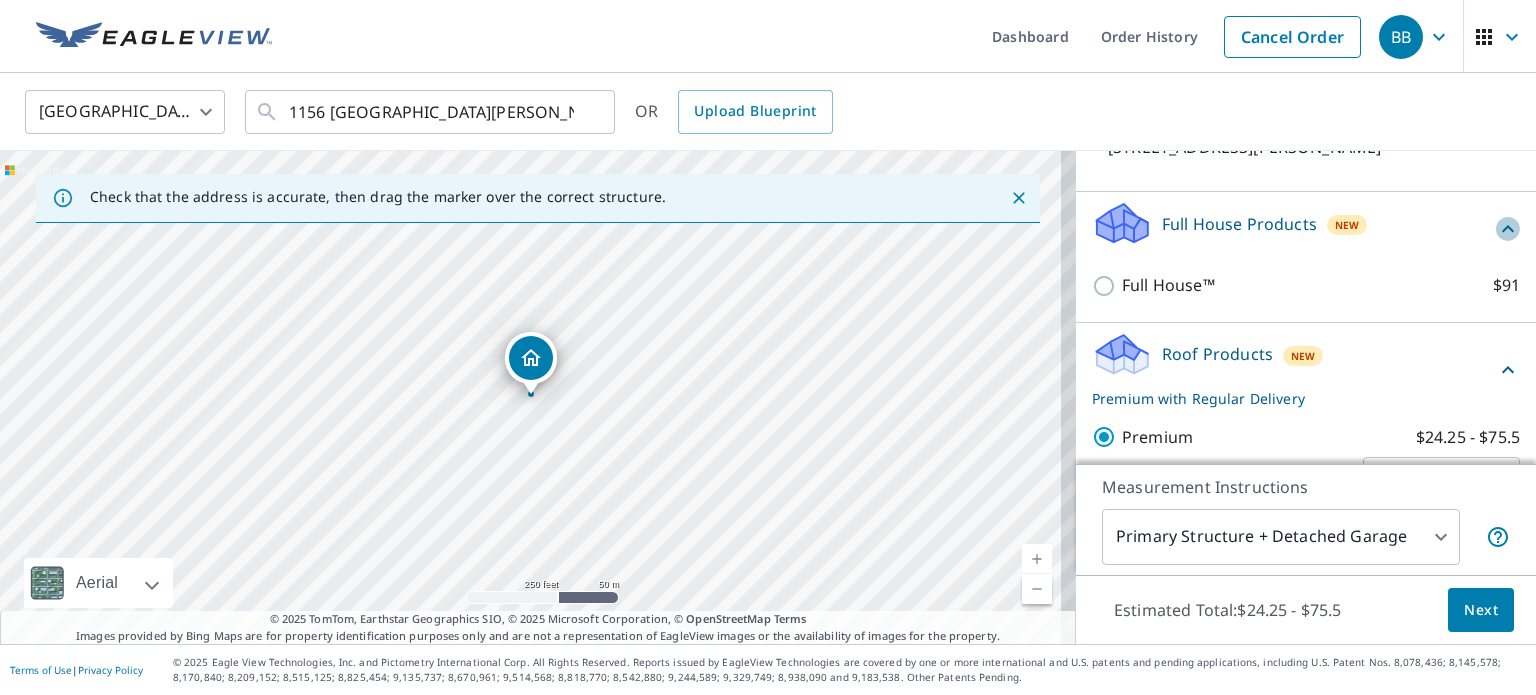 click 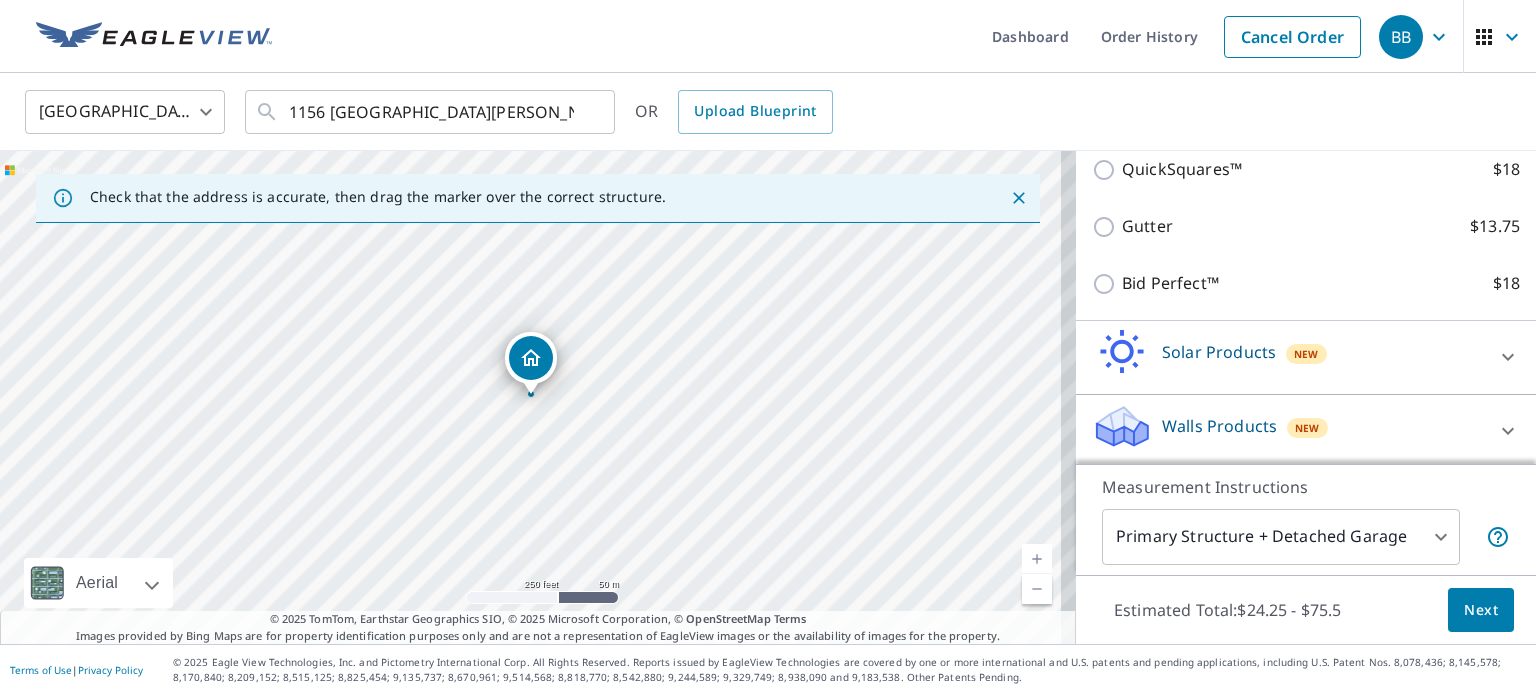 scroll, scrollTop: 564, scrollLeft: 0, axis: vertical 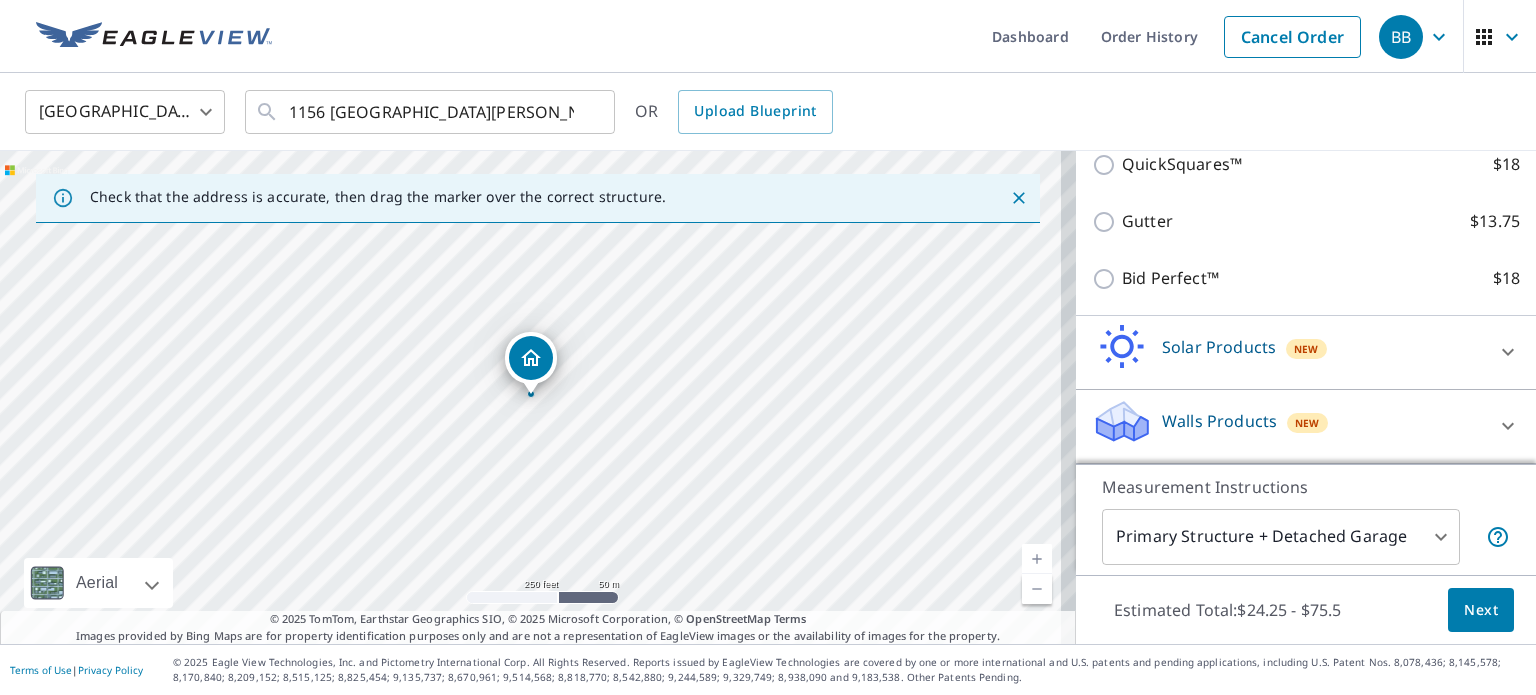 click on "Walls Products New" at bounding box center (1288, 426) 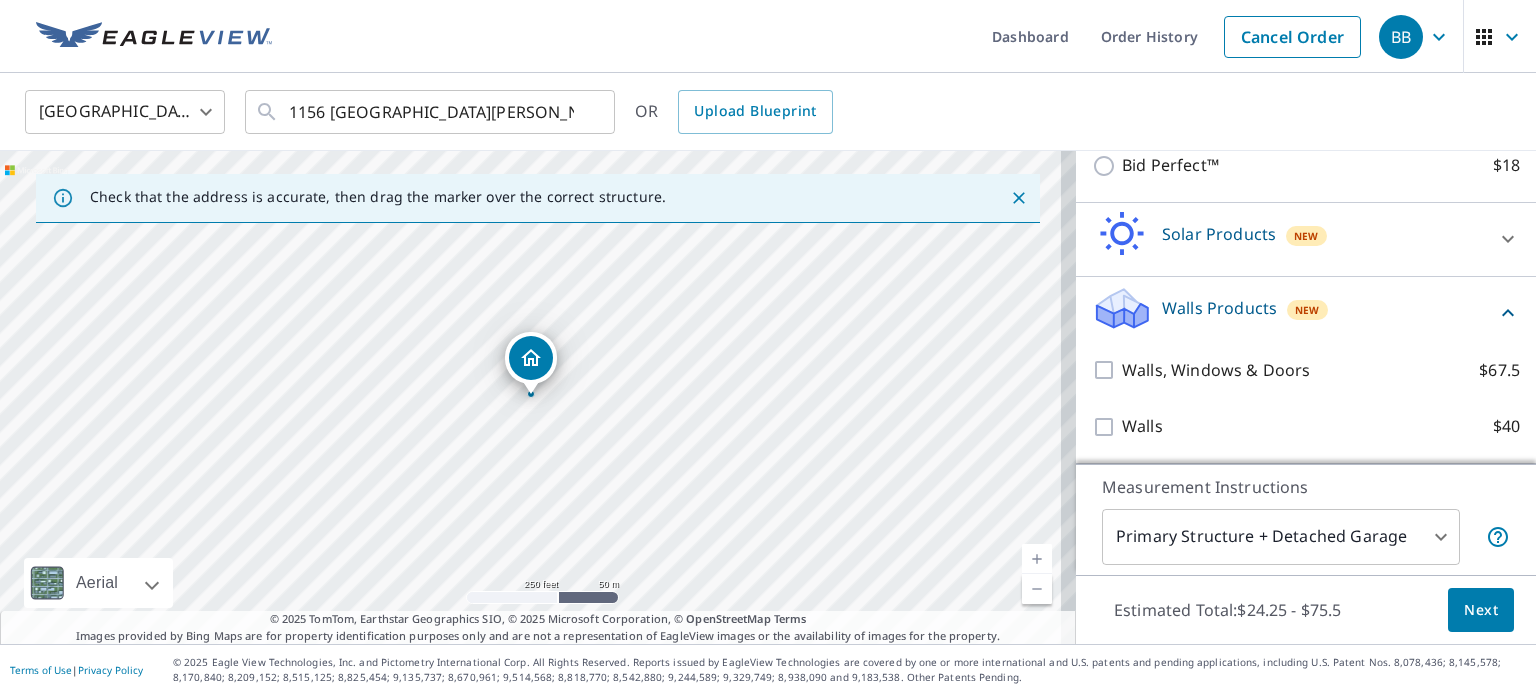 click 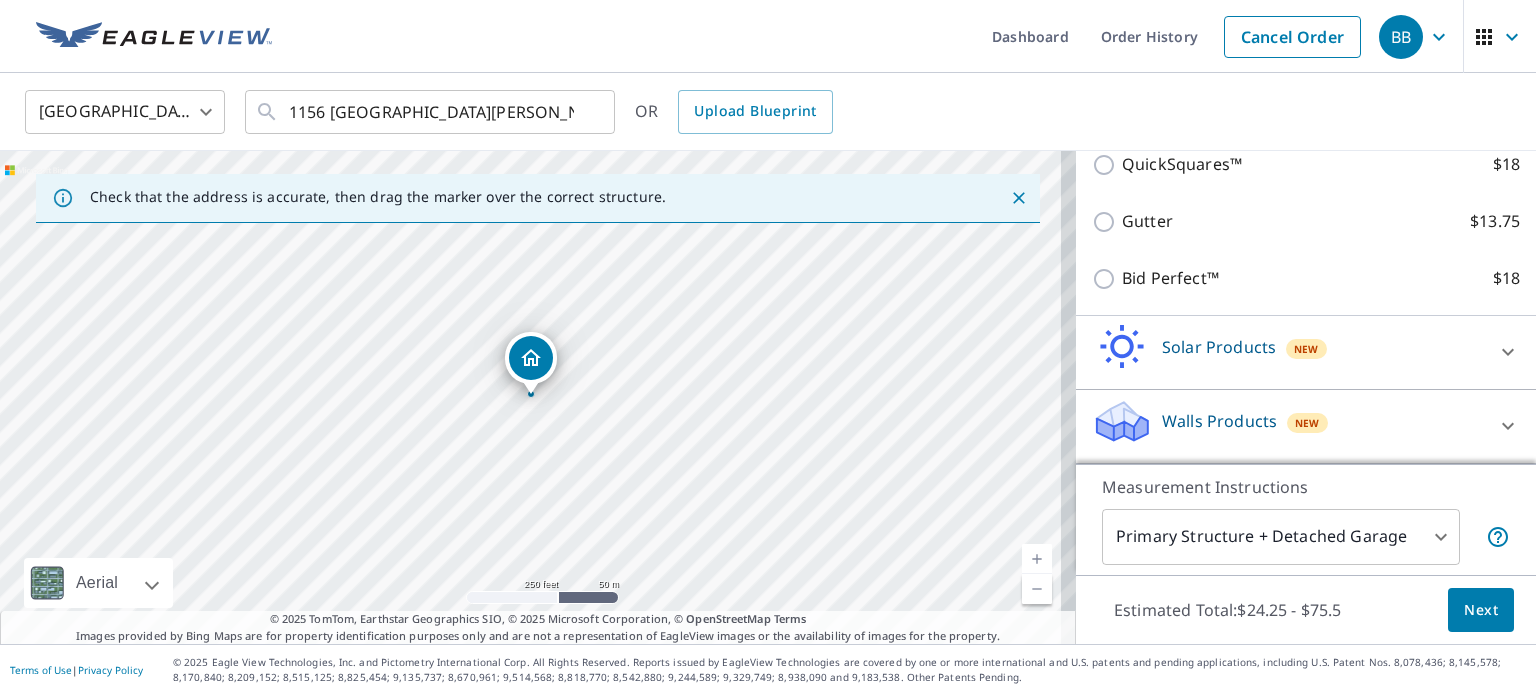 scroll, scrollTop: 564, scrollLeft: 0, axis: vertical 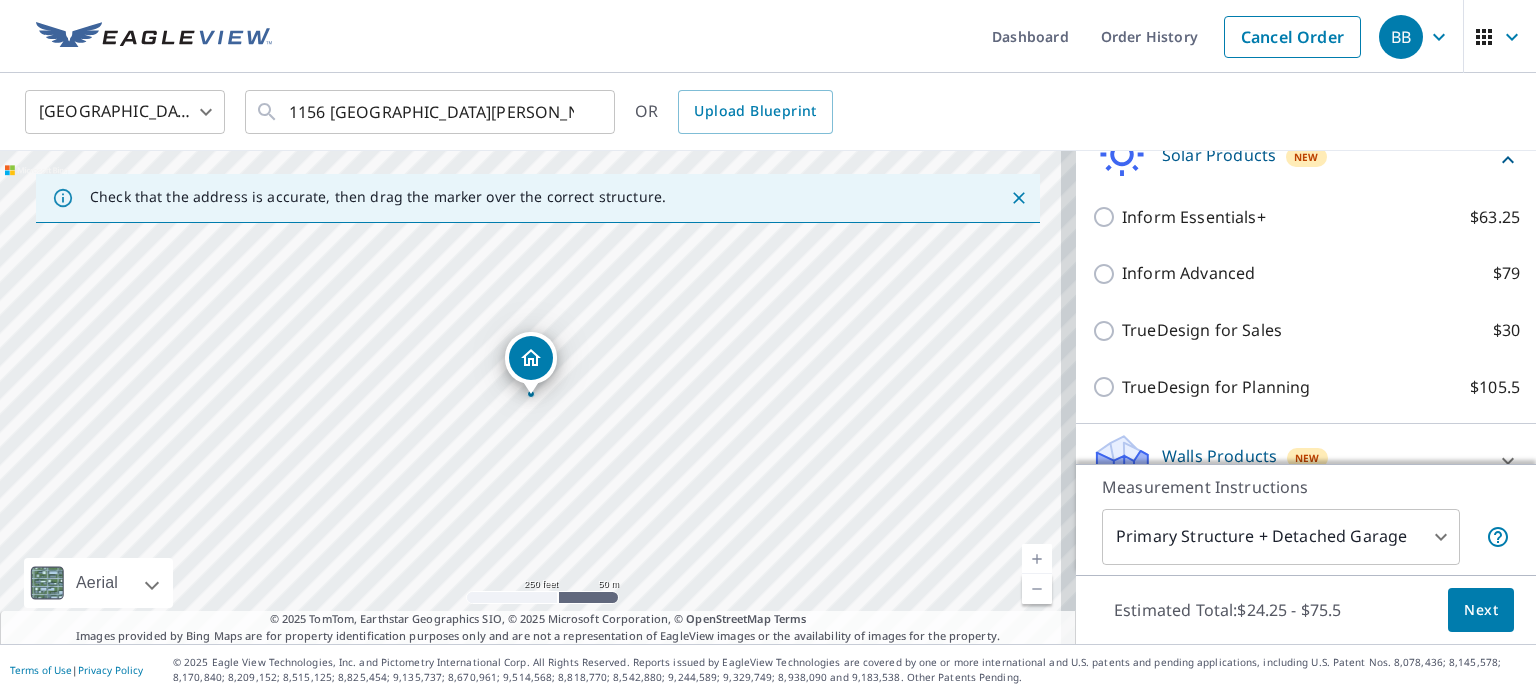 click 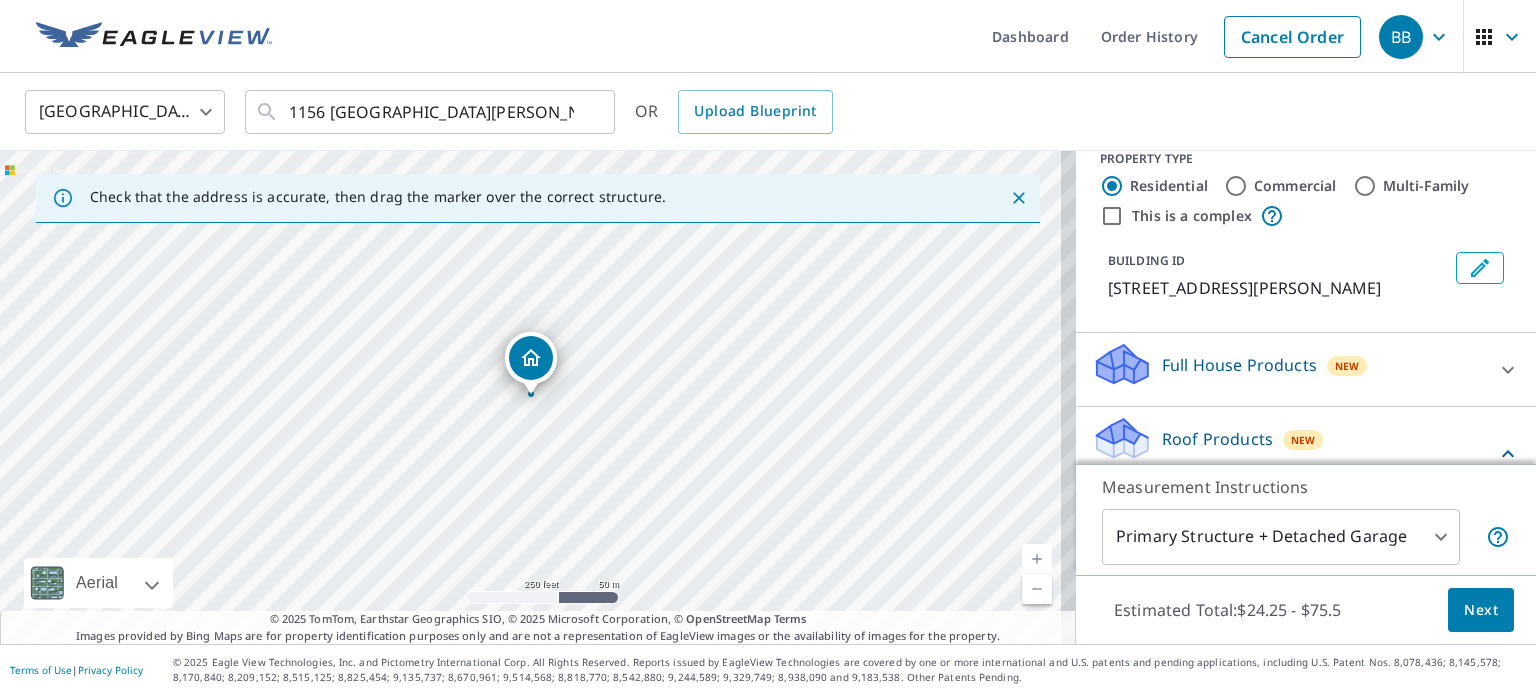 scroll, scrollTop: 0, scrollLeft: 0, axis: both 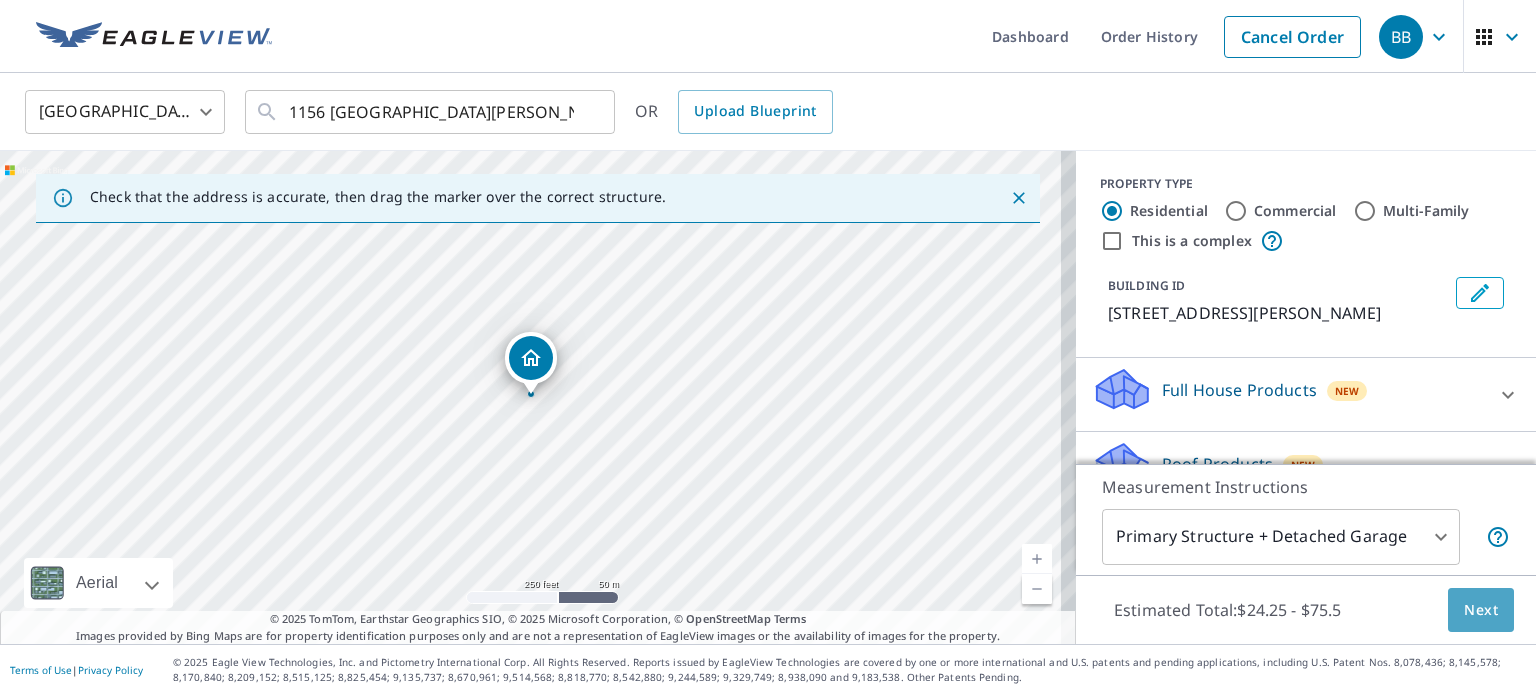 click on "Next" at bounding box center [1481, 610] 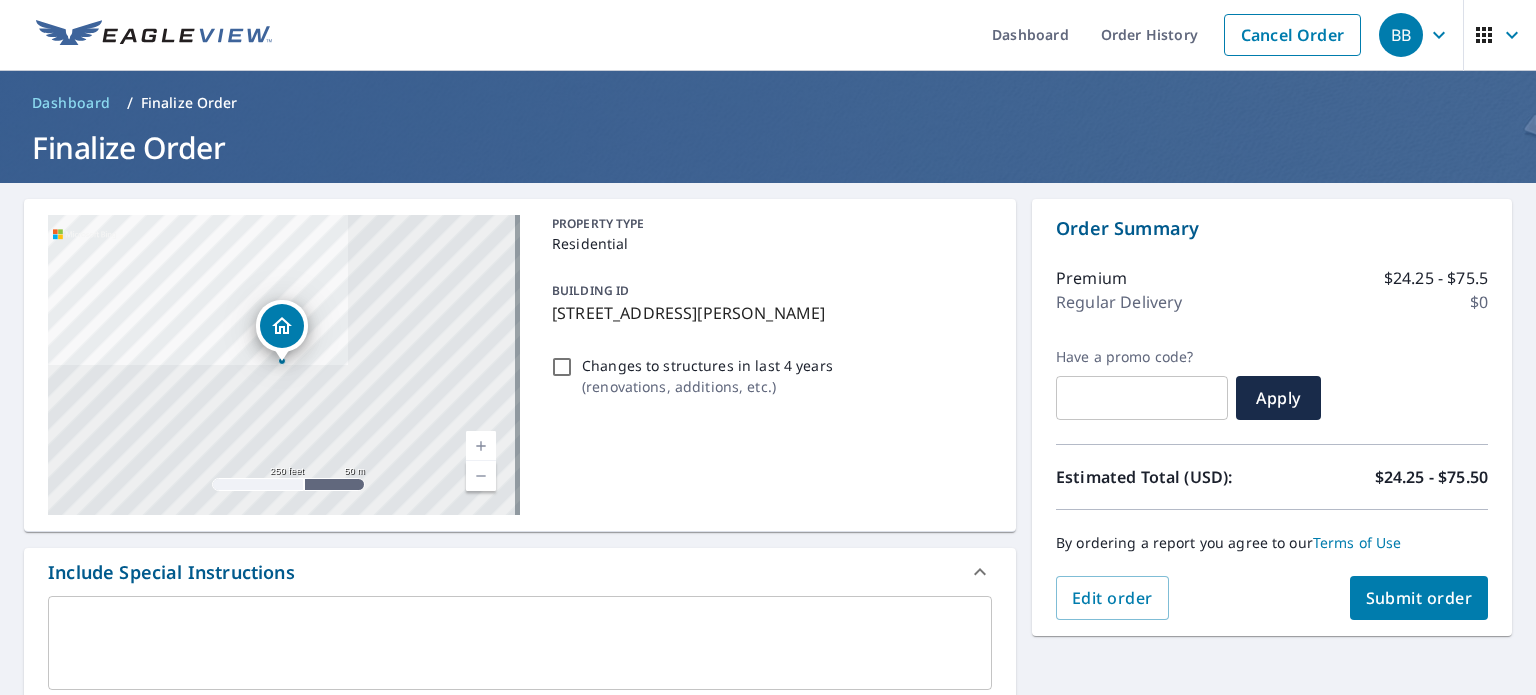 scroll, scrollTop: 0, scrollLeft: 0, axis: both 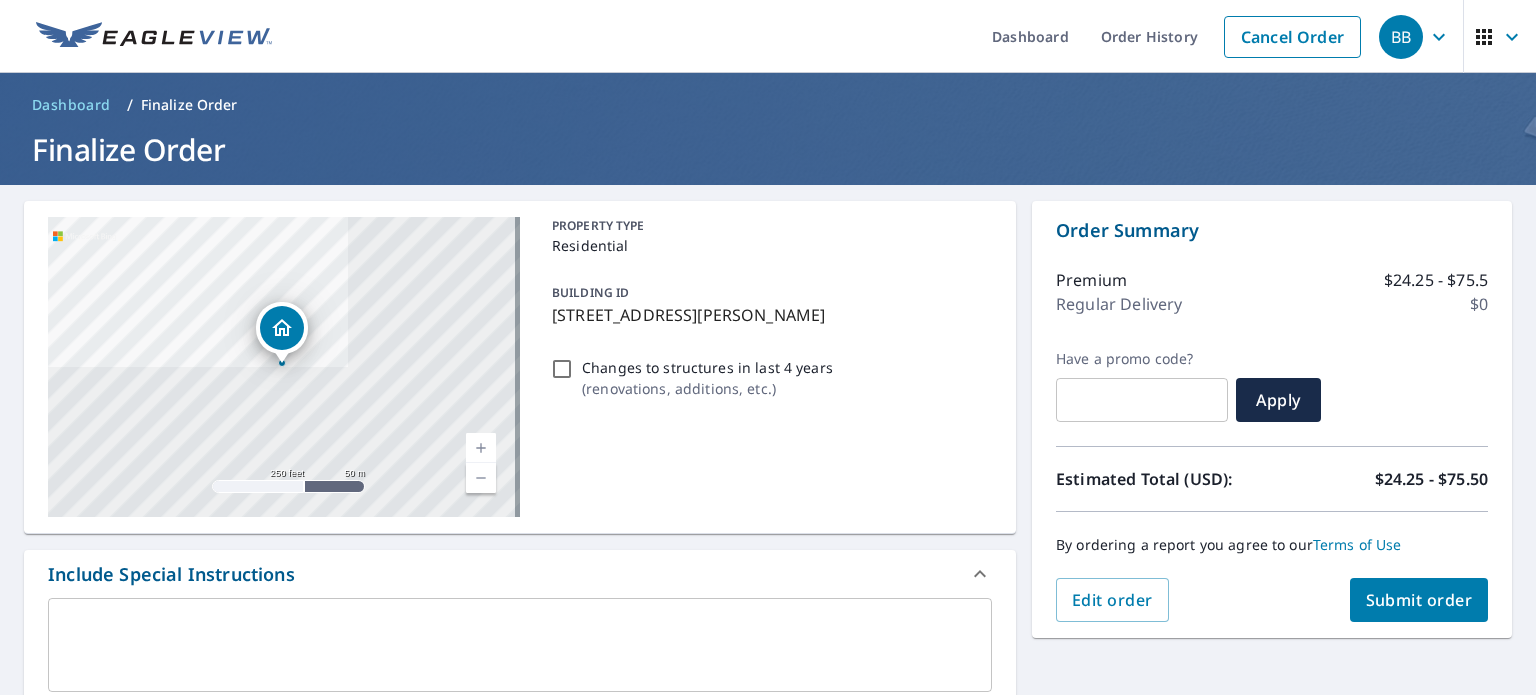 click on "Submit order" at bounding box center [1419, 600] 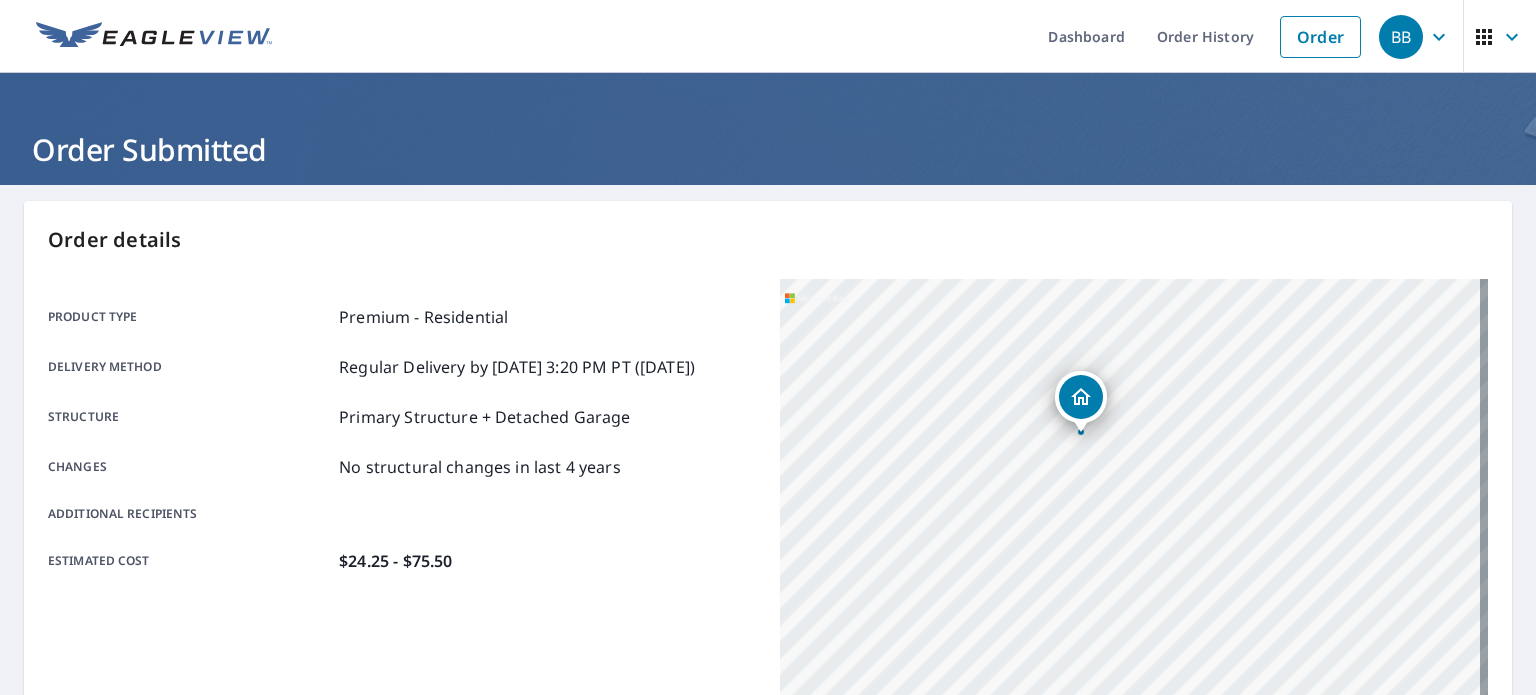 scroll, scrollTop: 480, scrollLeft: 0, axis: vertical 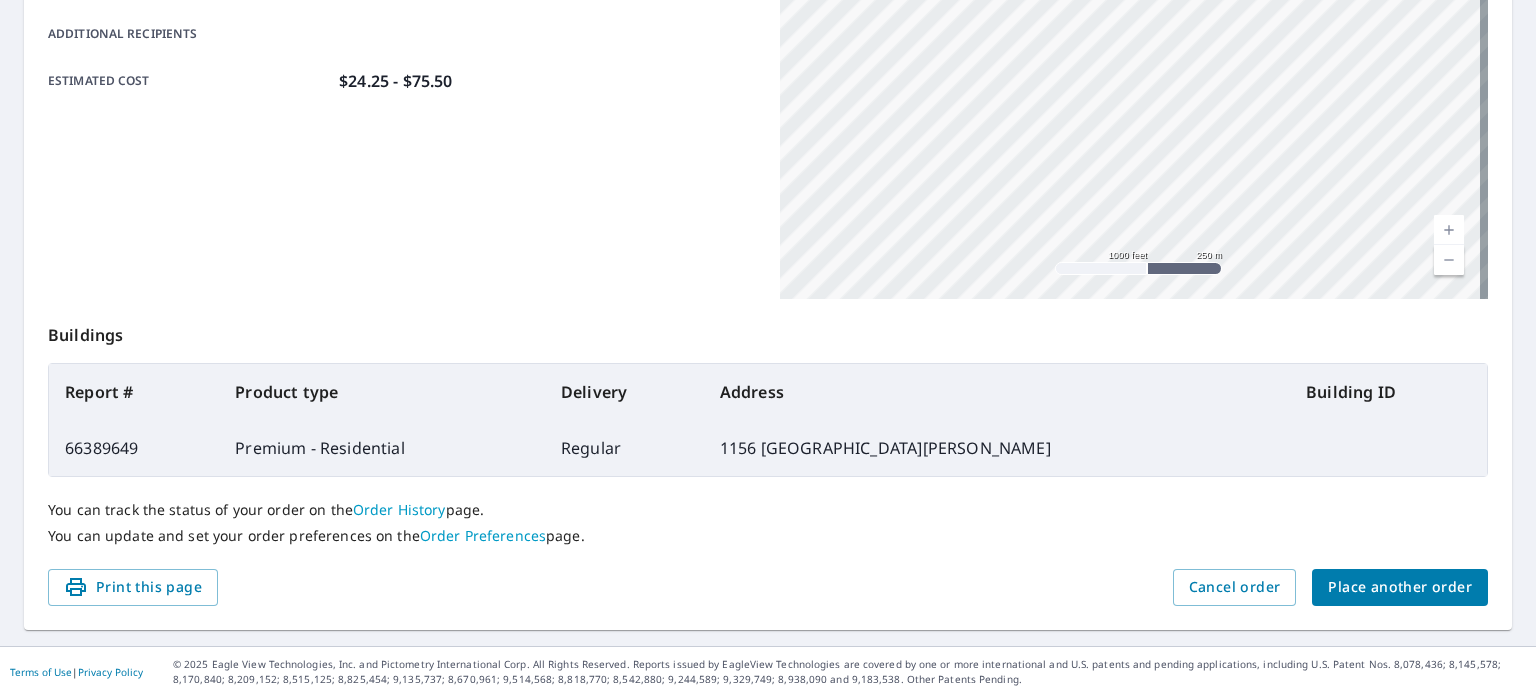 click on "Place another order" at bounding box center (1400, 587) 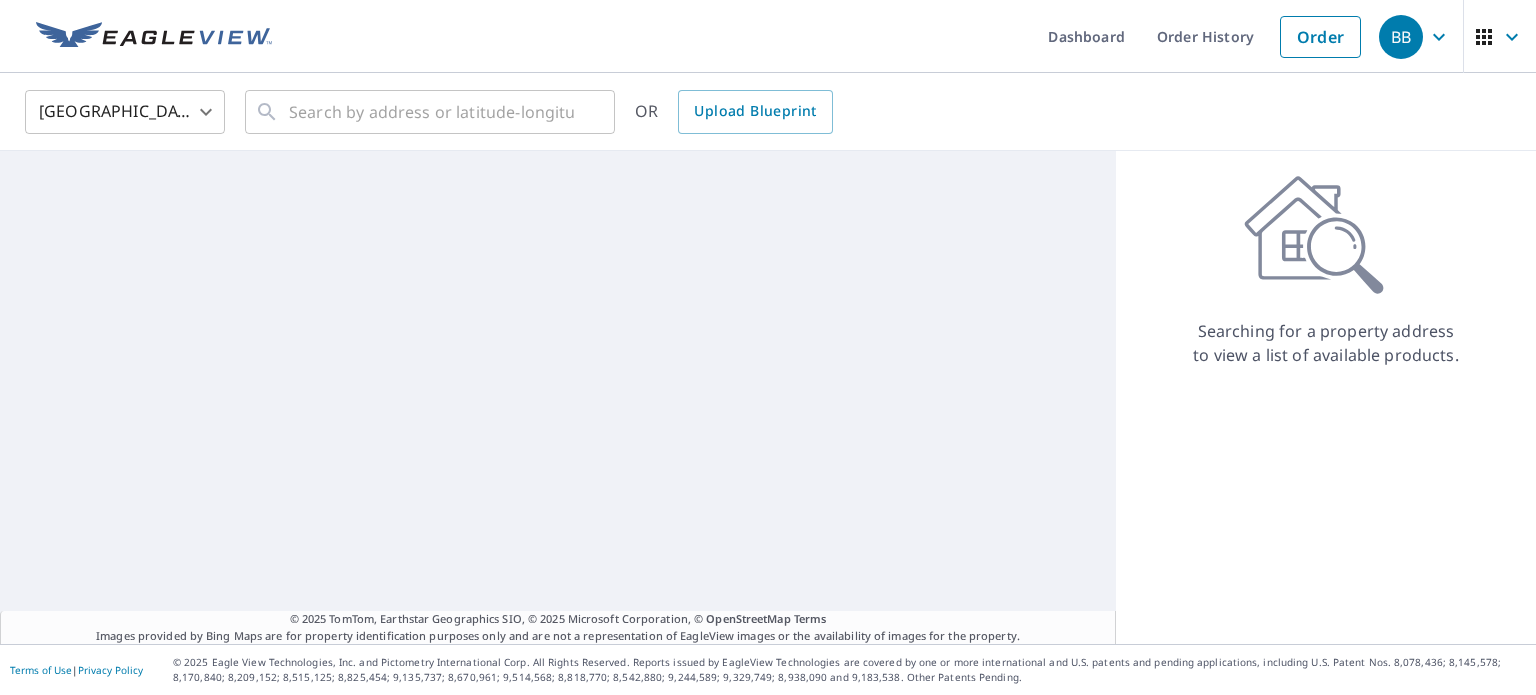 scroll, scrollTop: 0, scrollLeft: 0, axis: both 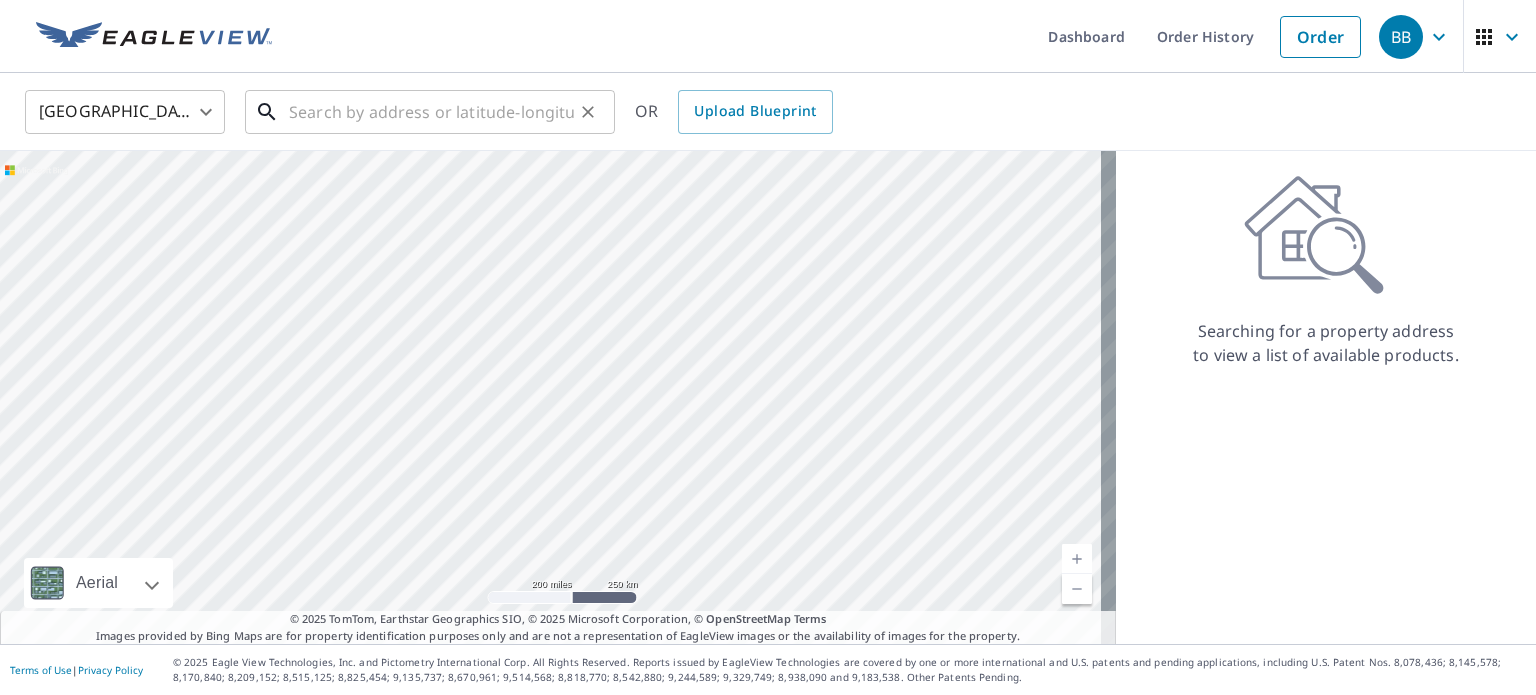 click at bounding box center [431, 112] 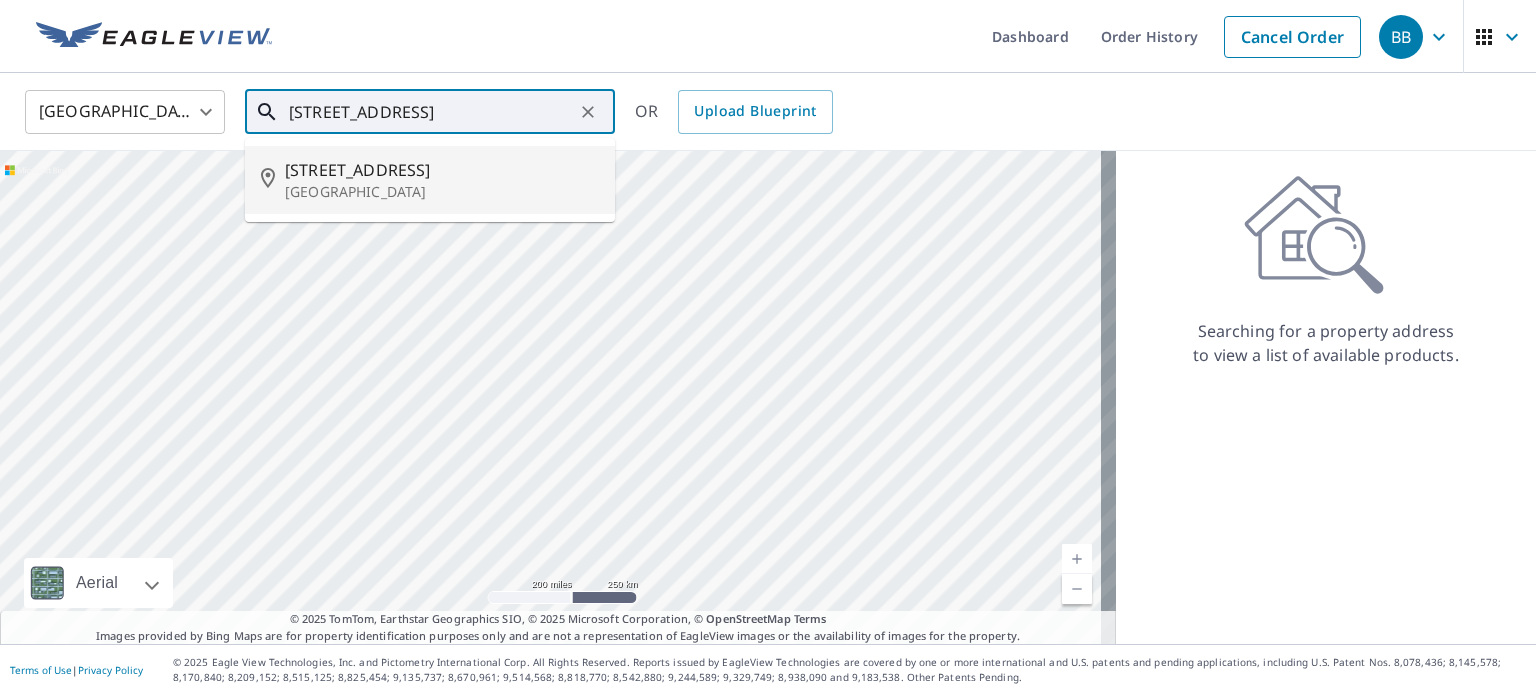 click on "Forest Lake, MN 55025" at bounding box center [442, 192] 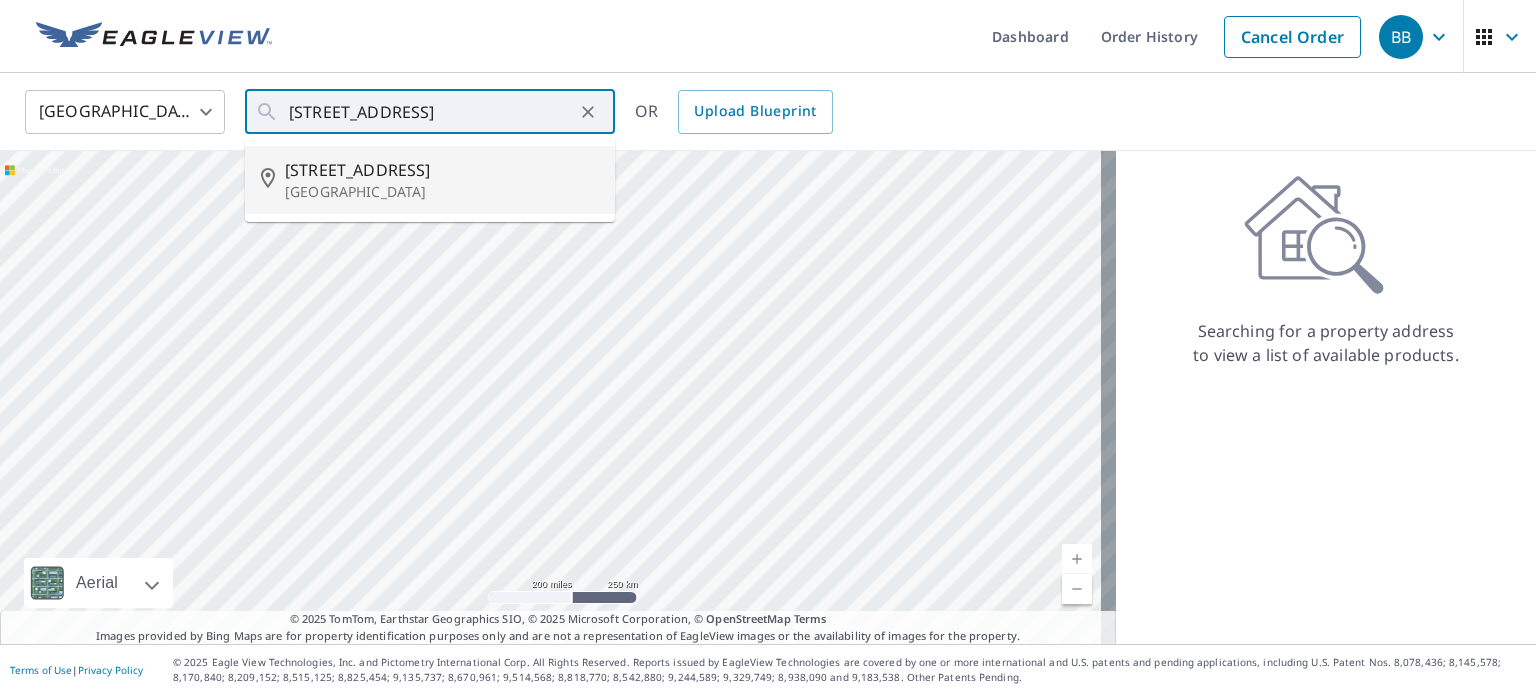 type on "9114 181st Ave NE Forest Lake, MN 55025" 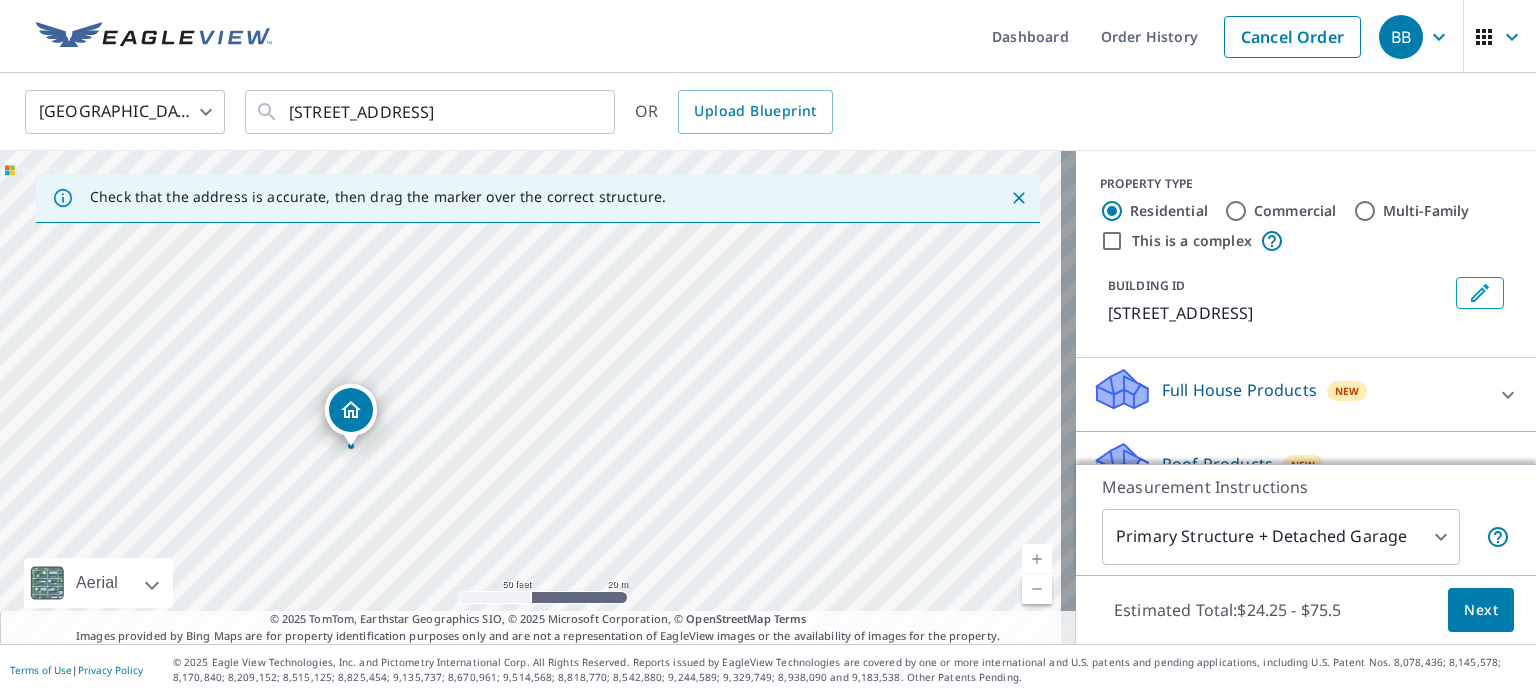 drag, startPoint x: 549, startPoint y: 394, endPoint x: 641, endPoint y: 352, distance: 101.133575 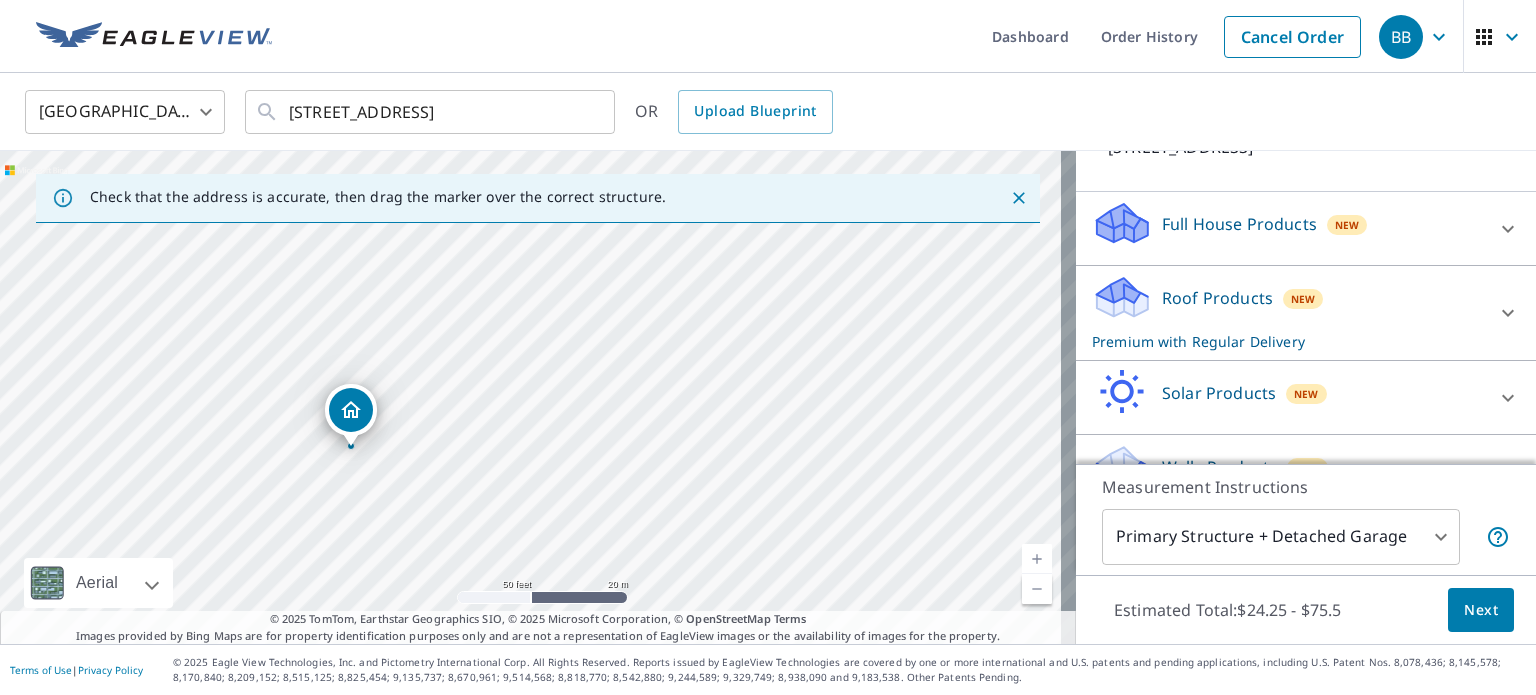 click 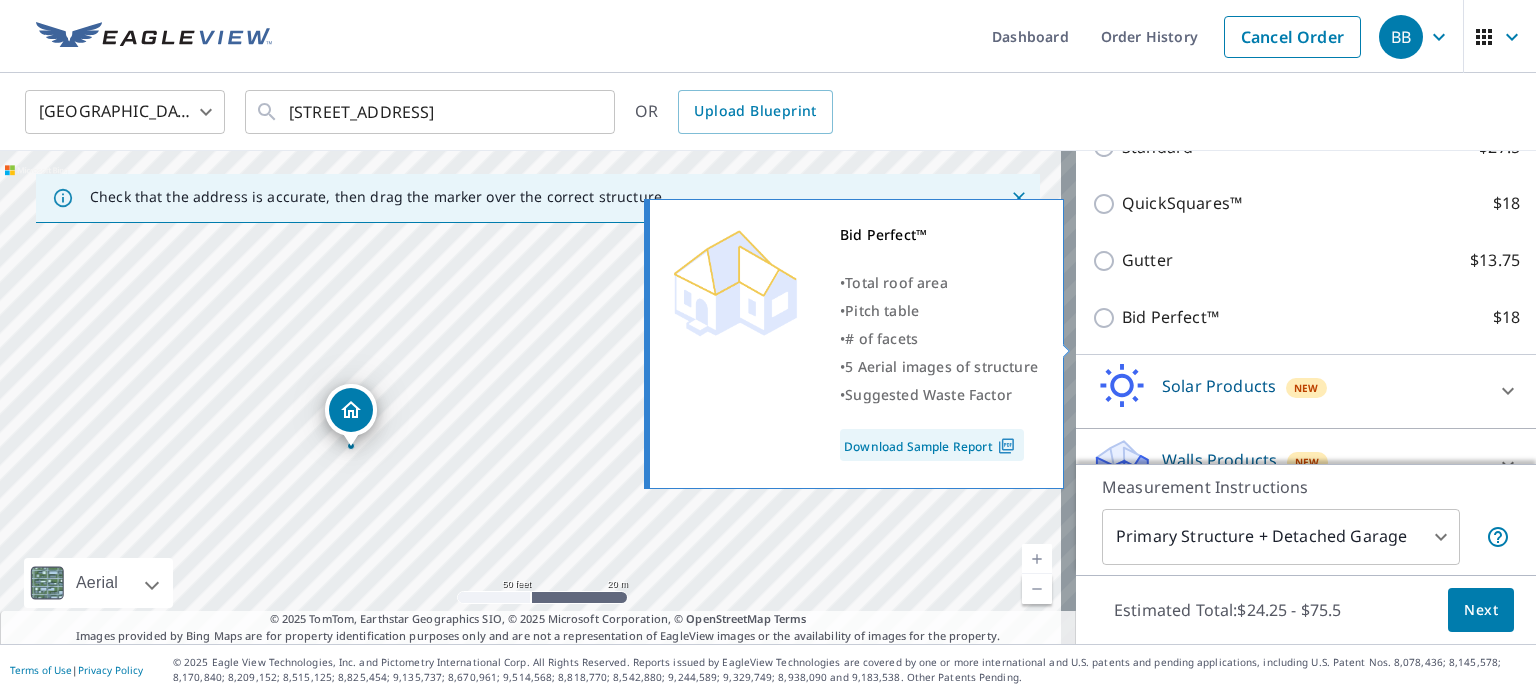 scroll, scrollTop: 333, scrollLeft: 0, axis: vertical 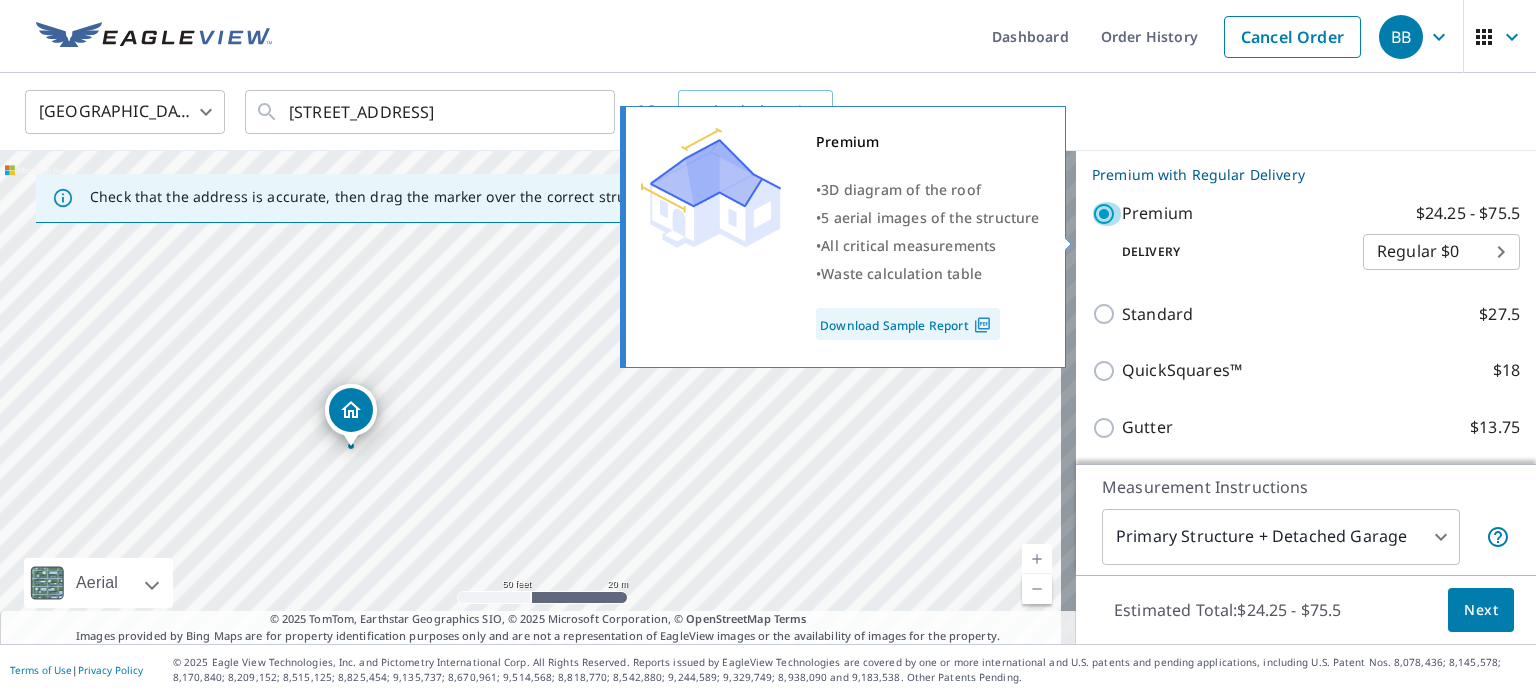 click on "Premium $24.25 - $75.5" at bounding box center (1107, 214) 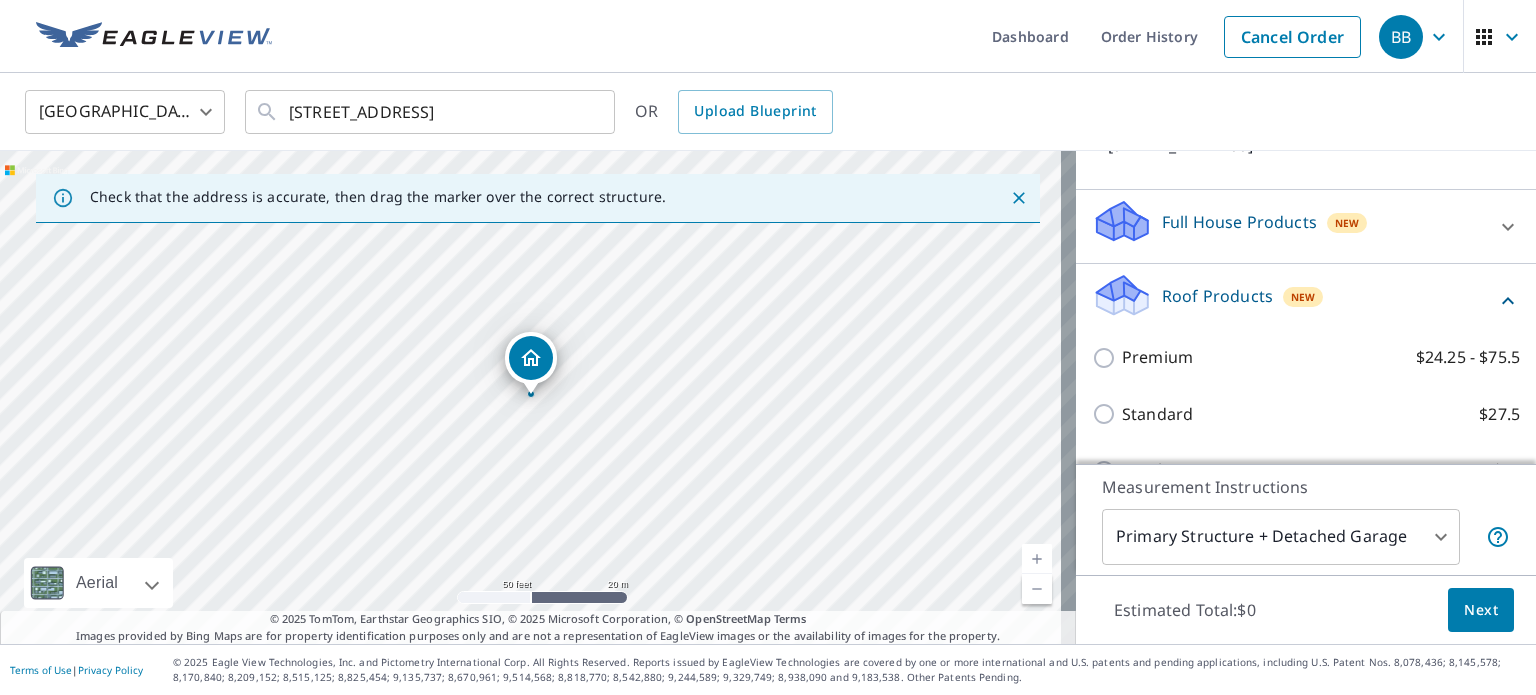 scroll, scrollTop: 166, scrollLeft: 0, axis: vertical 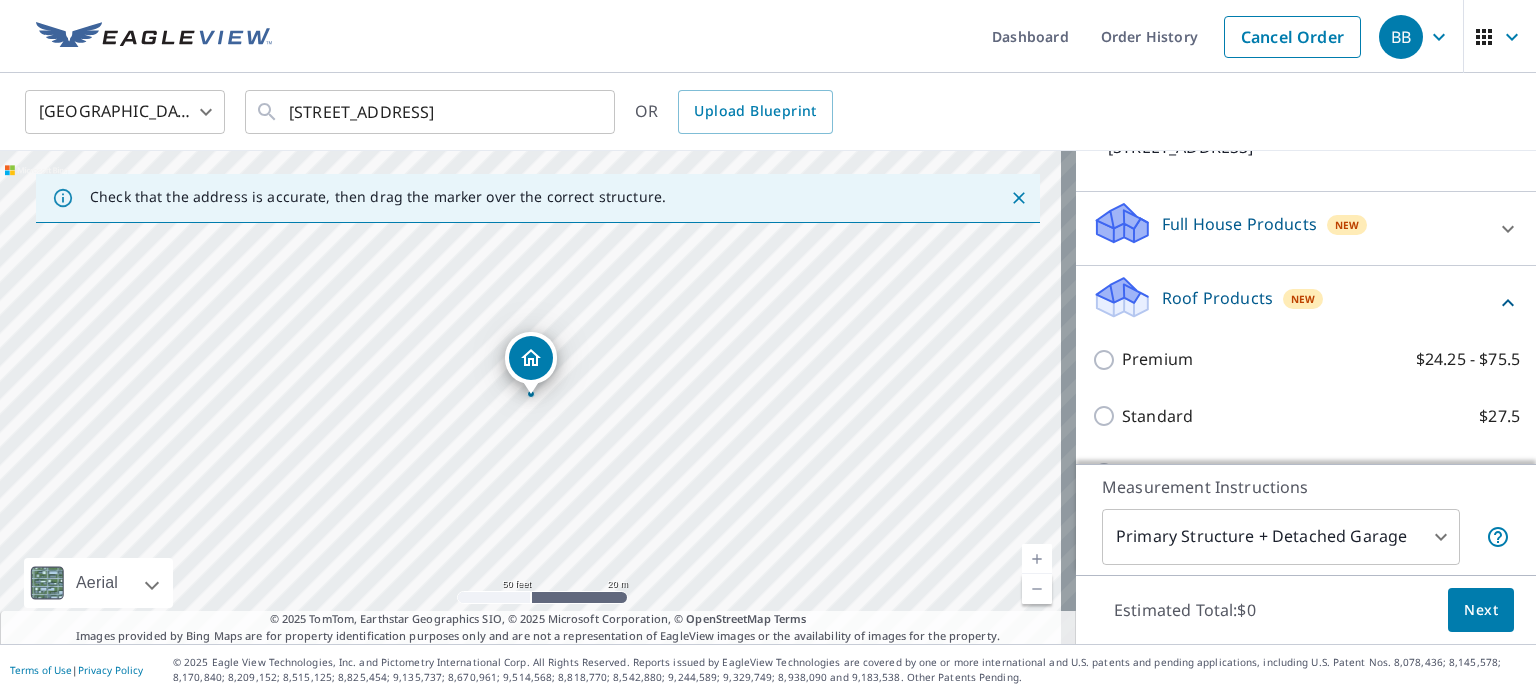 click 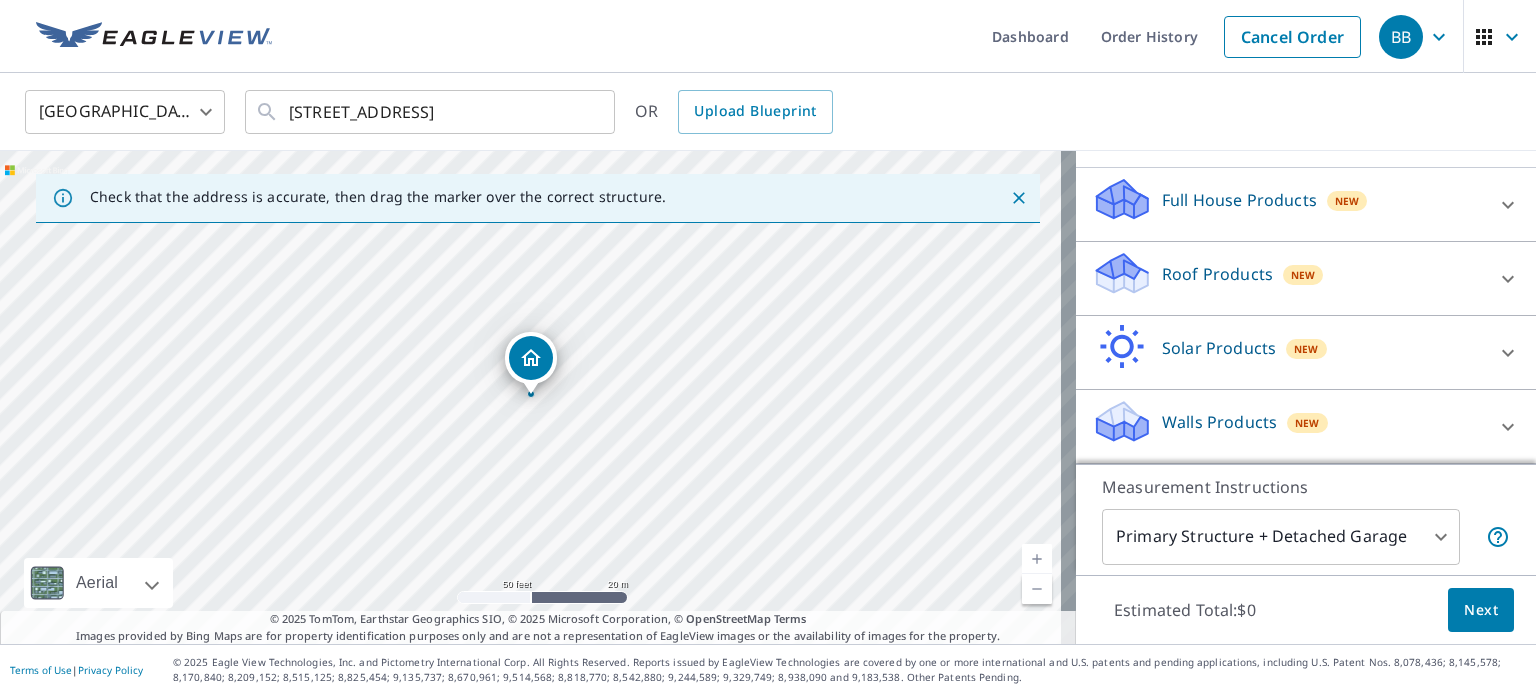 scroll, scrollTop: 212, scrollLeft: 0, axis: vertical 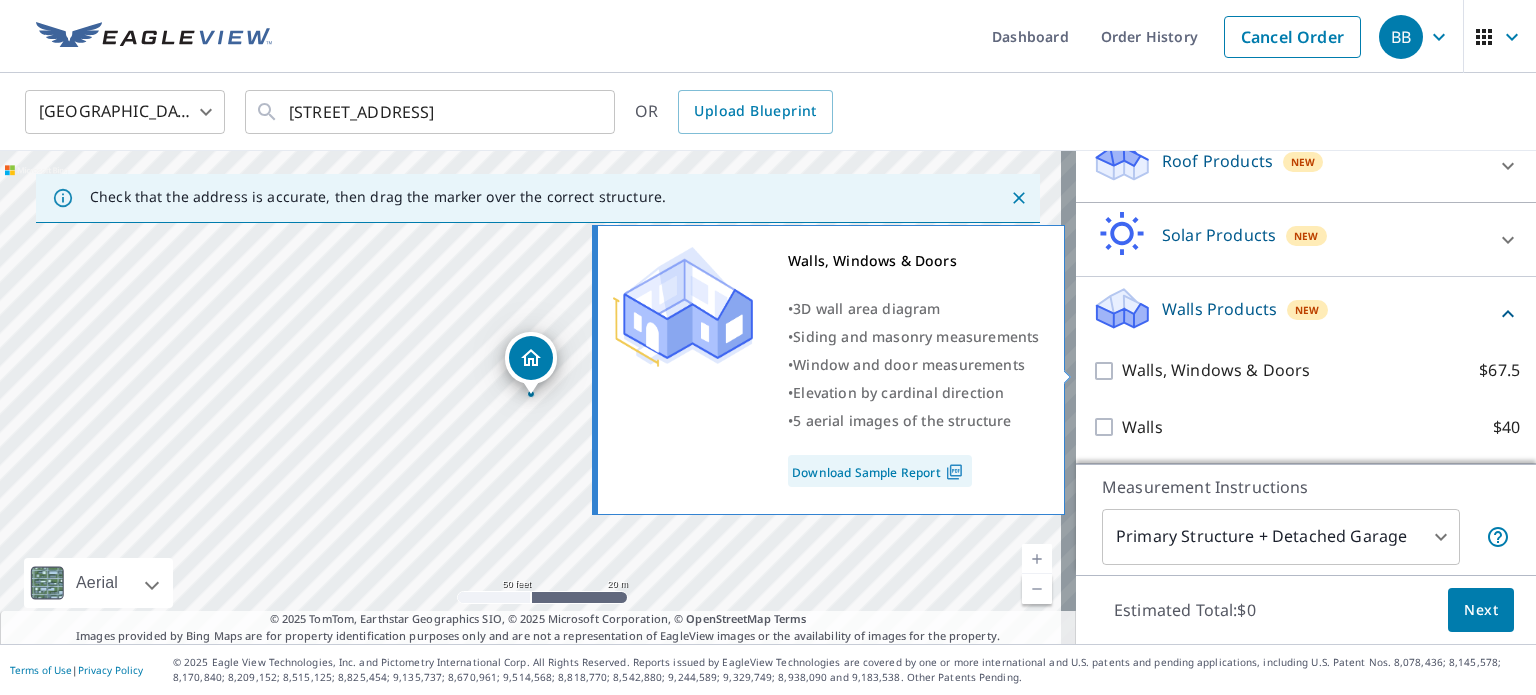 click on "Walls, Windows & Doors" at bounding box center [1216, 370] 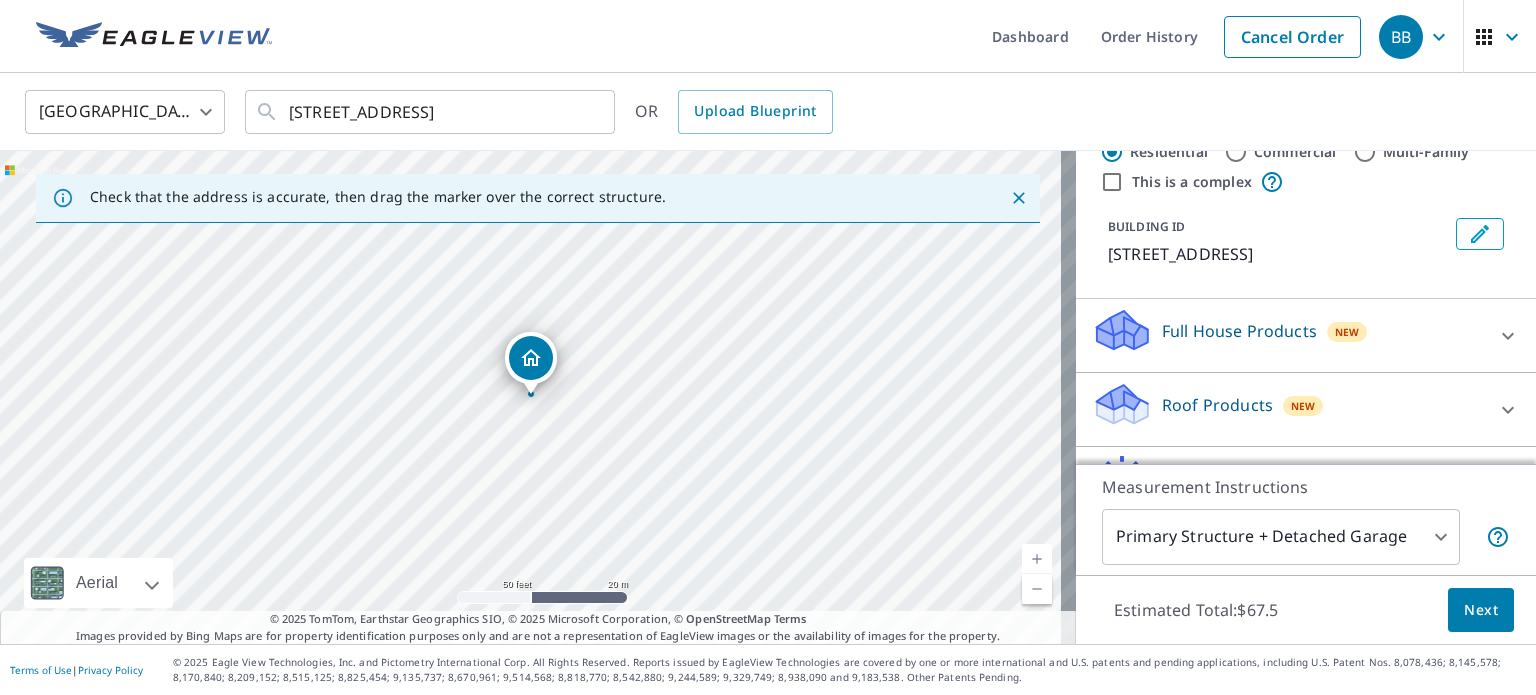 scroll, scrollTop: 225, scrollLeft: 0, axis: vertical 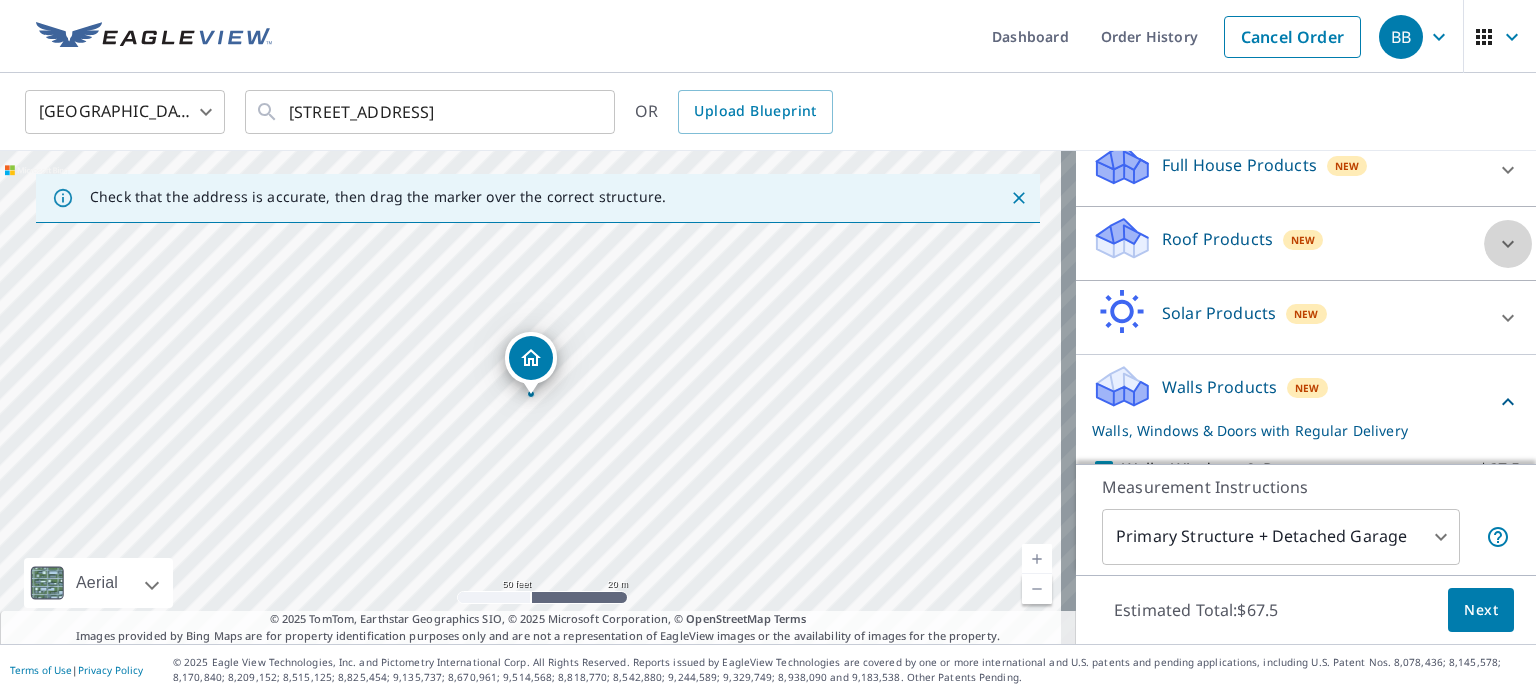 click 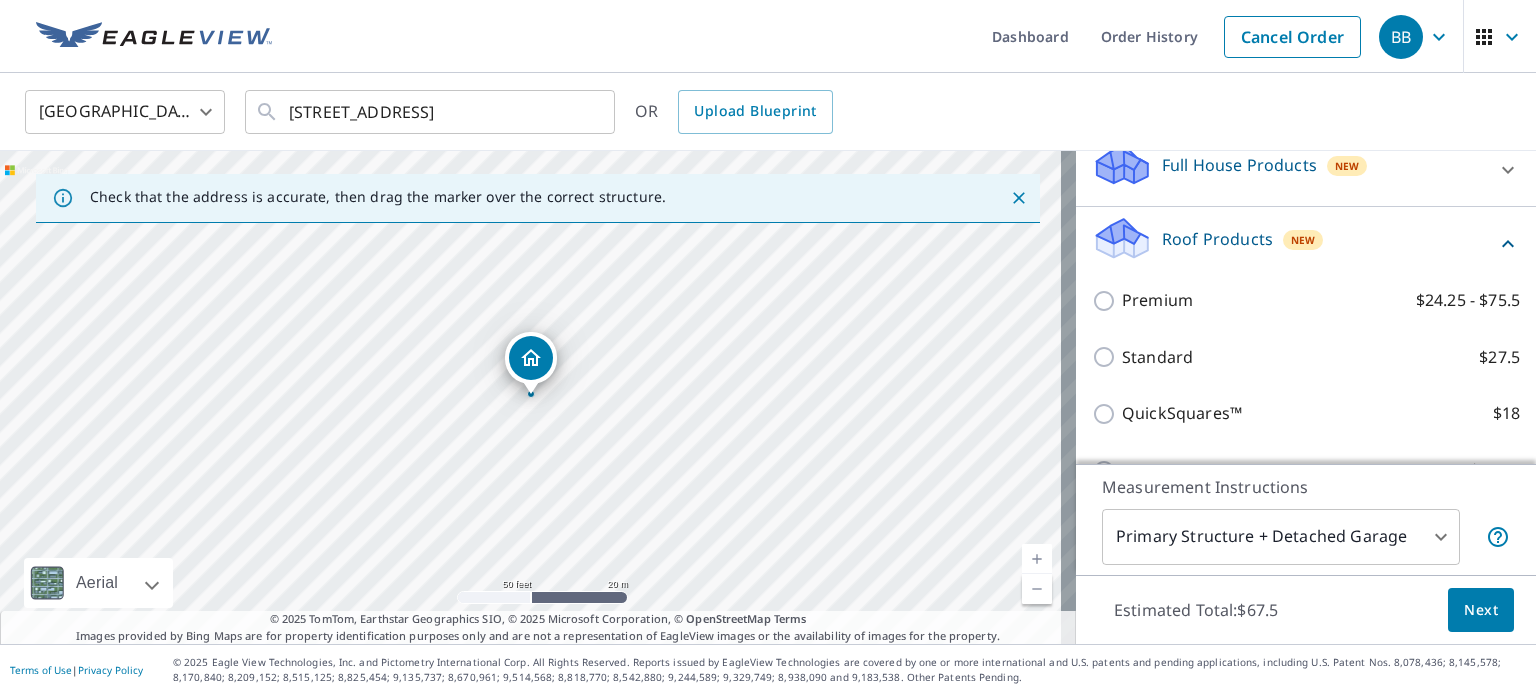 click 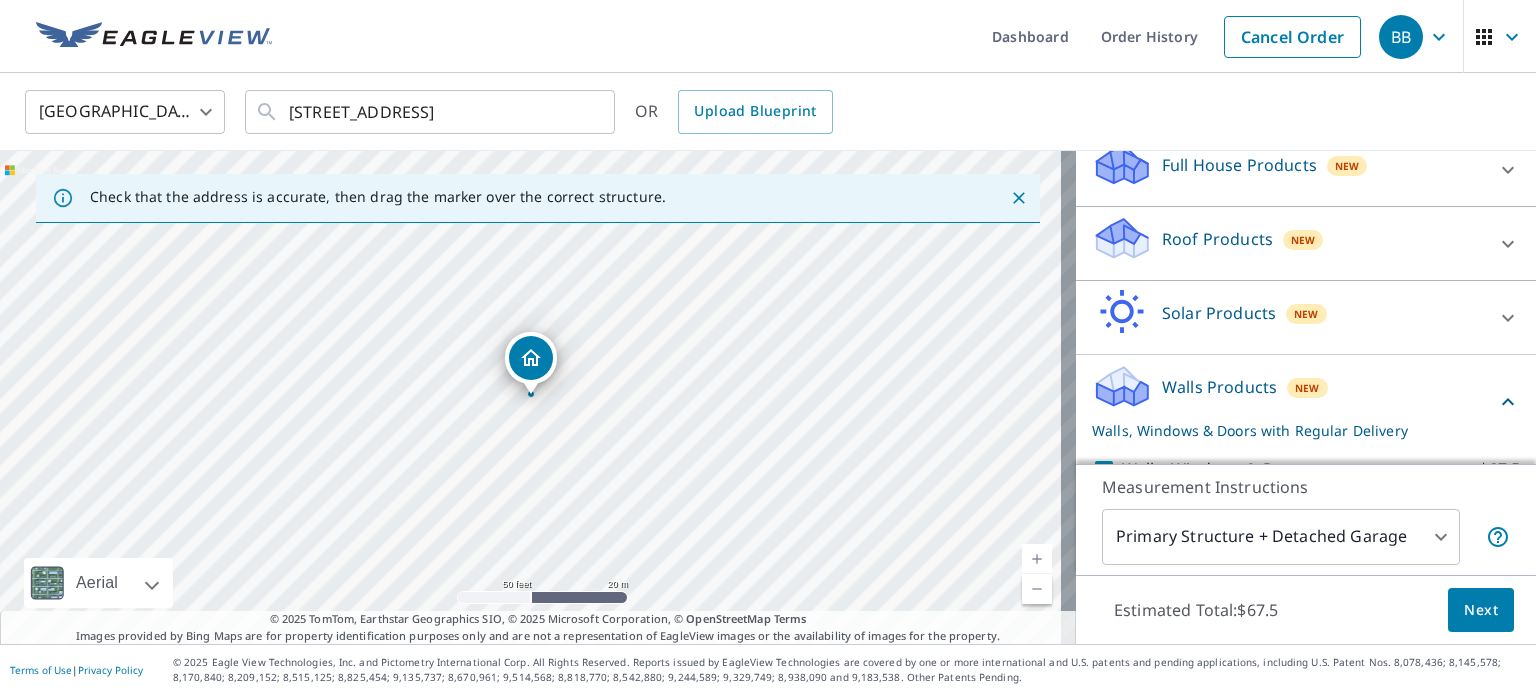 scroll, scrollTop: 392, scrollLeft: 0, axis: vertical 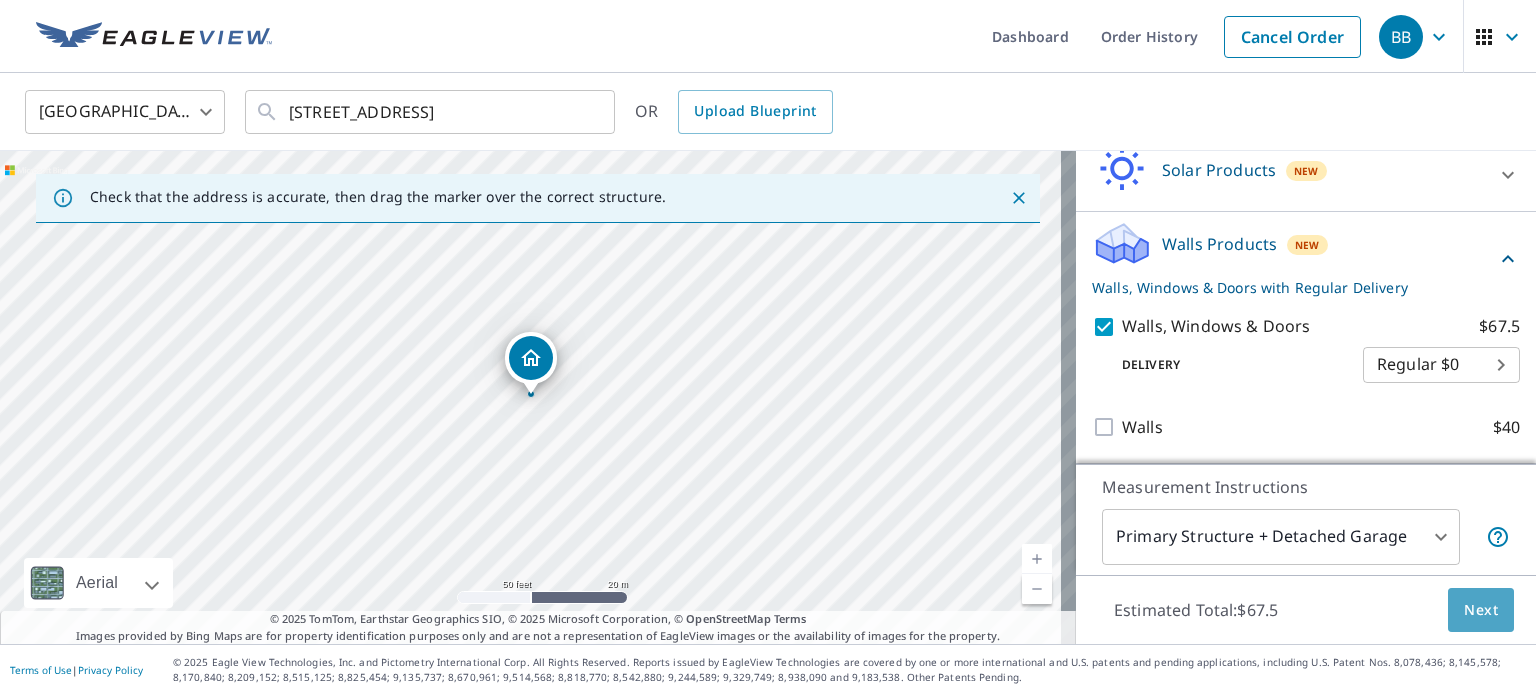 click on "Next" at bounding box center [1481, 610] 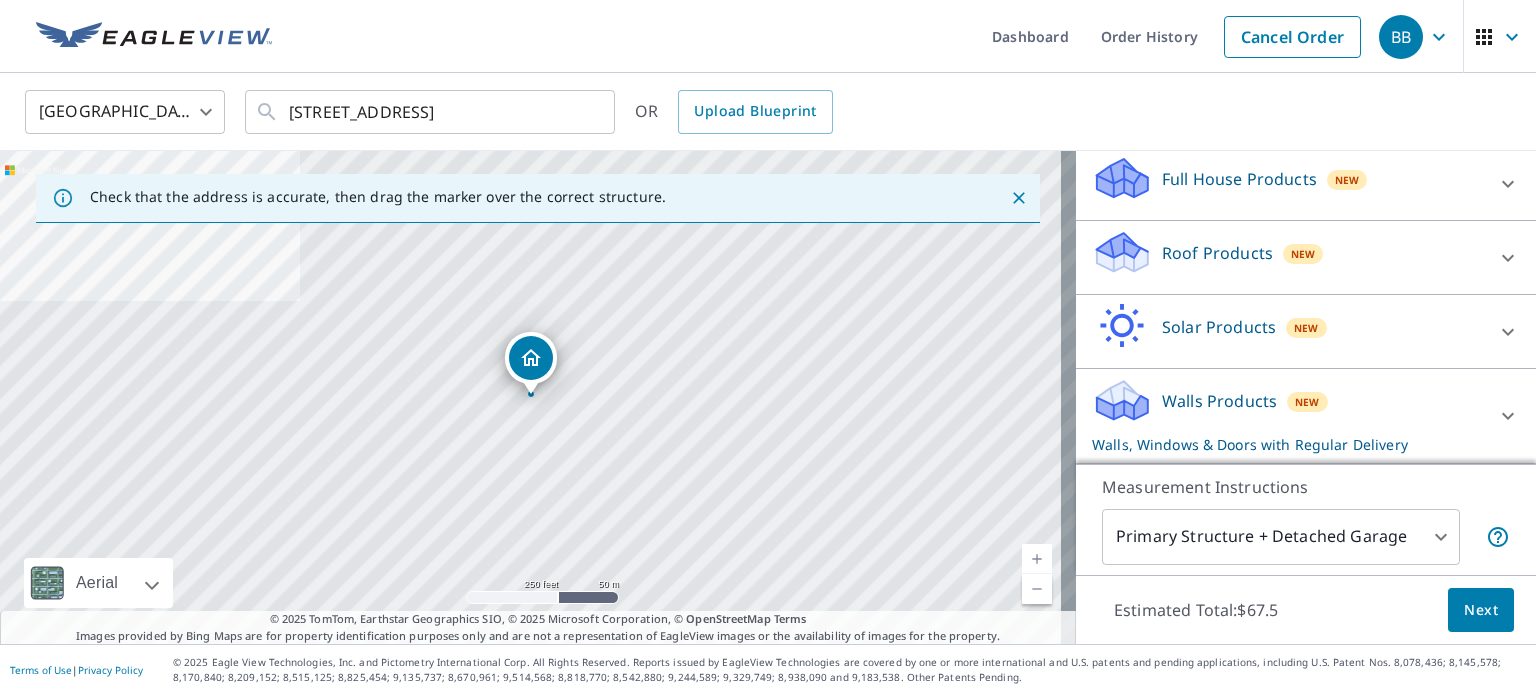 scroll, scrollTop: 233, scrollLeft: 0, axis: vertical 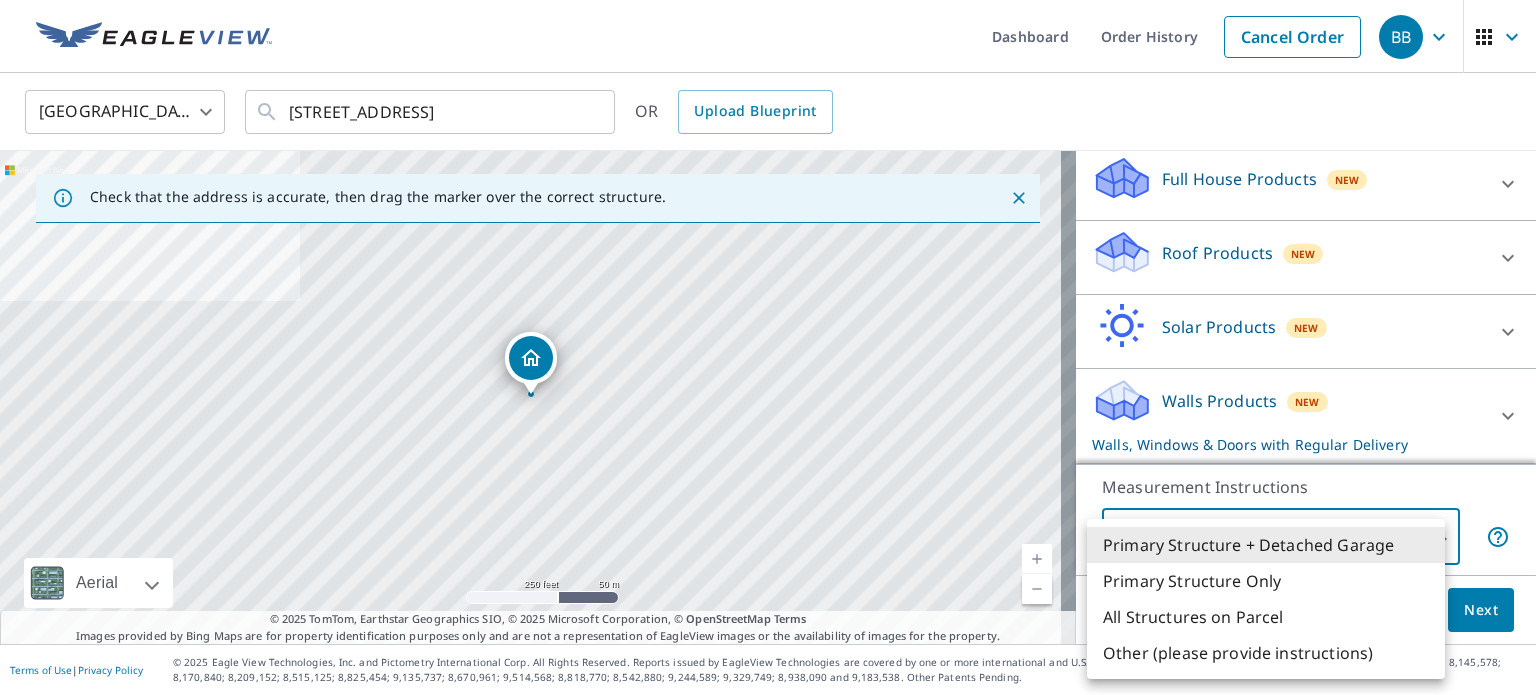 click on "Primary Structure Only" at bounding box center [1266, 581] 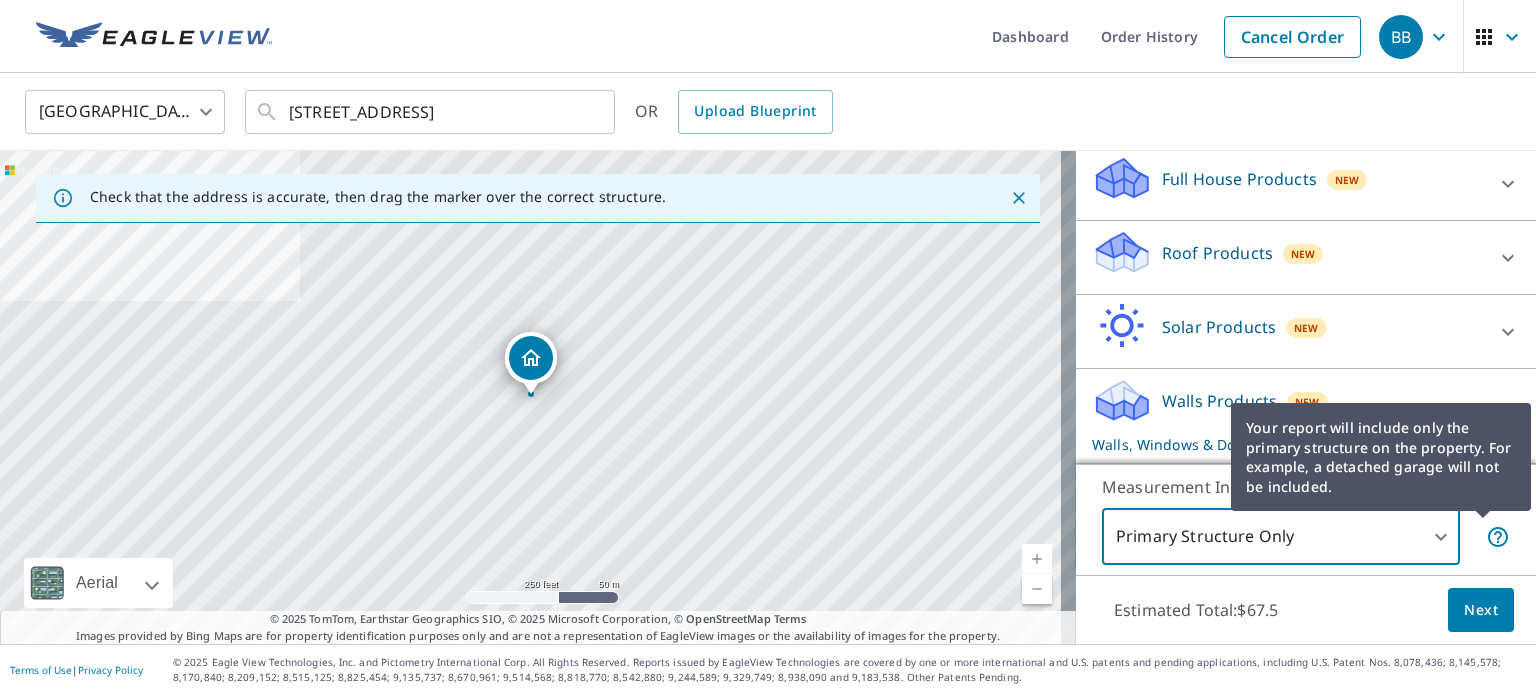 click 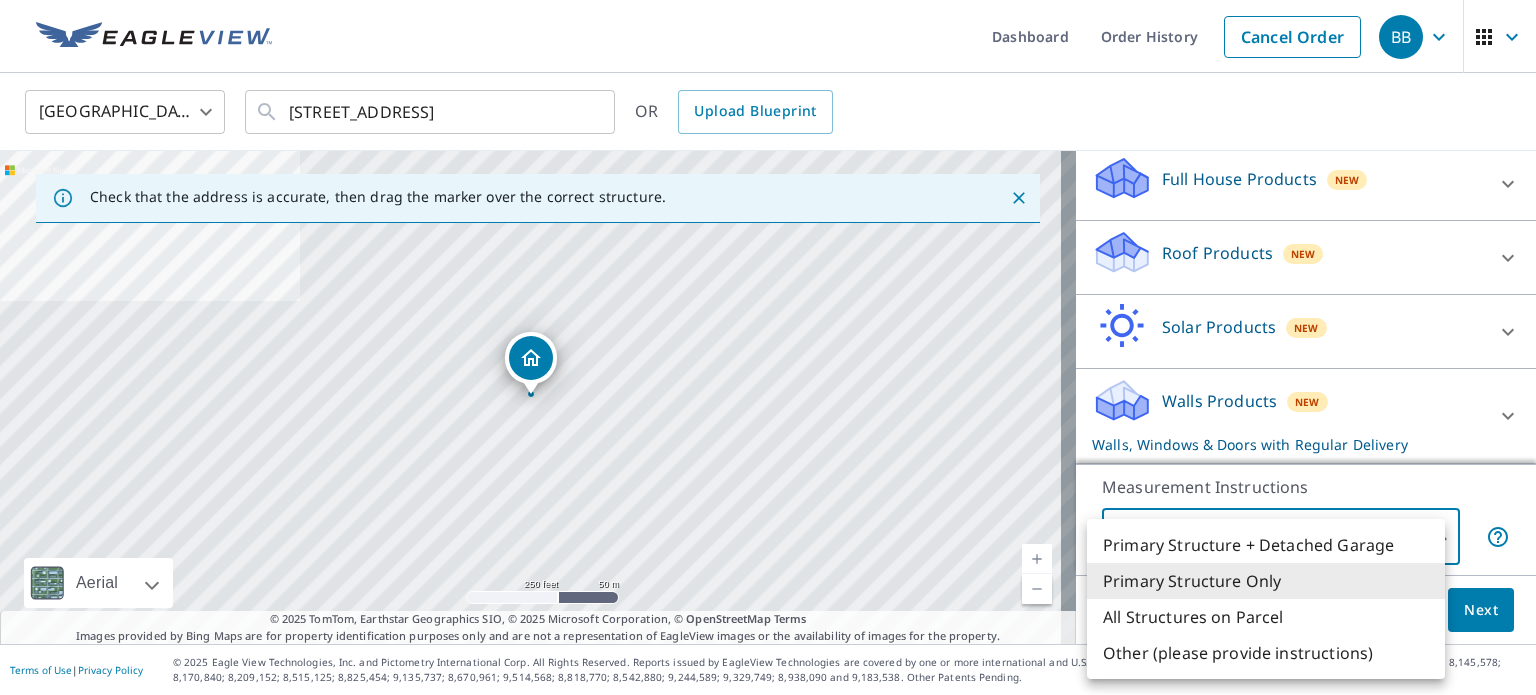 click on "BB BB
Dashboard Order History Cancel Order BB United States US ​ 9114 181st Ave NE Forest Lake, MN 55025 ​ OR Upload Blueprint Check that the address is accurate, then drag the marker over the correct structure. 9114 181st Ave NE Forest Lake, MN 55025 Aerial Road A standard road map Aerial A detailed look from above Labels Labels 250 feet 50 m © 2025 TomTom, © Vexcel Imaging, © 2025 Microsoft Corporation,  © OpenStreetMap Terms © 2025 TomTom, Earthstar Geographics SIO, © 2025 Microsoft Corporation, ©   OpenStreetMap   Terms Images provided by Bing Maps are for property identification purposes only and are not a representation of EagleView images or the availability of images for the property. PROPERTY TYPE Residential Commercial Multi-Family This is a complex BUILDING ID 9114 181st Ave NE, Forest Lake, MN, 55025 Full House Products New Full House™ $91 Roof Products New Premium $24.25 - $75.5 Standard $27.5 QuickSquares™ $18 Gutter $13.75 Bid Perfect™ $18 Solar Products New $63.25 $79 8" at bounding box center (768, 347) 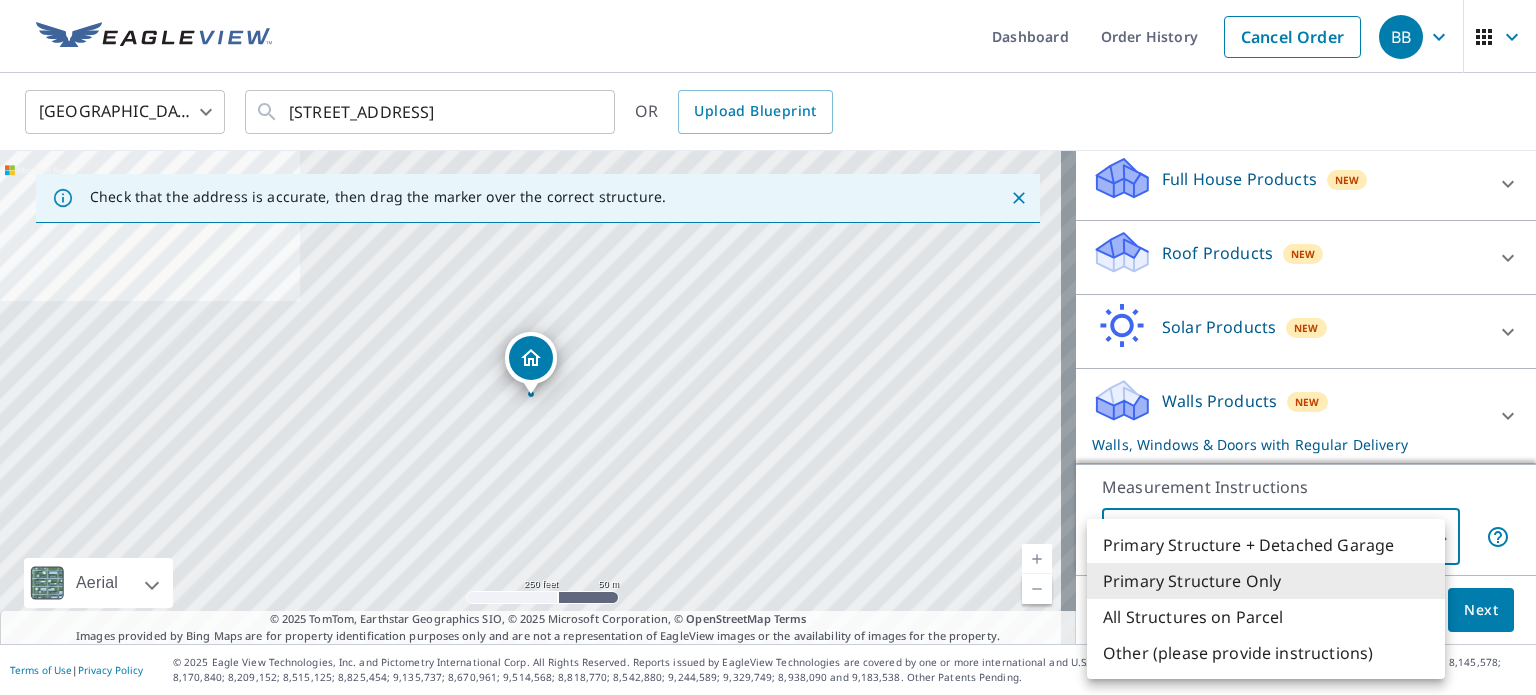 click on "Primary Structure + Detached Garage" at bounding box center (1266, 545) 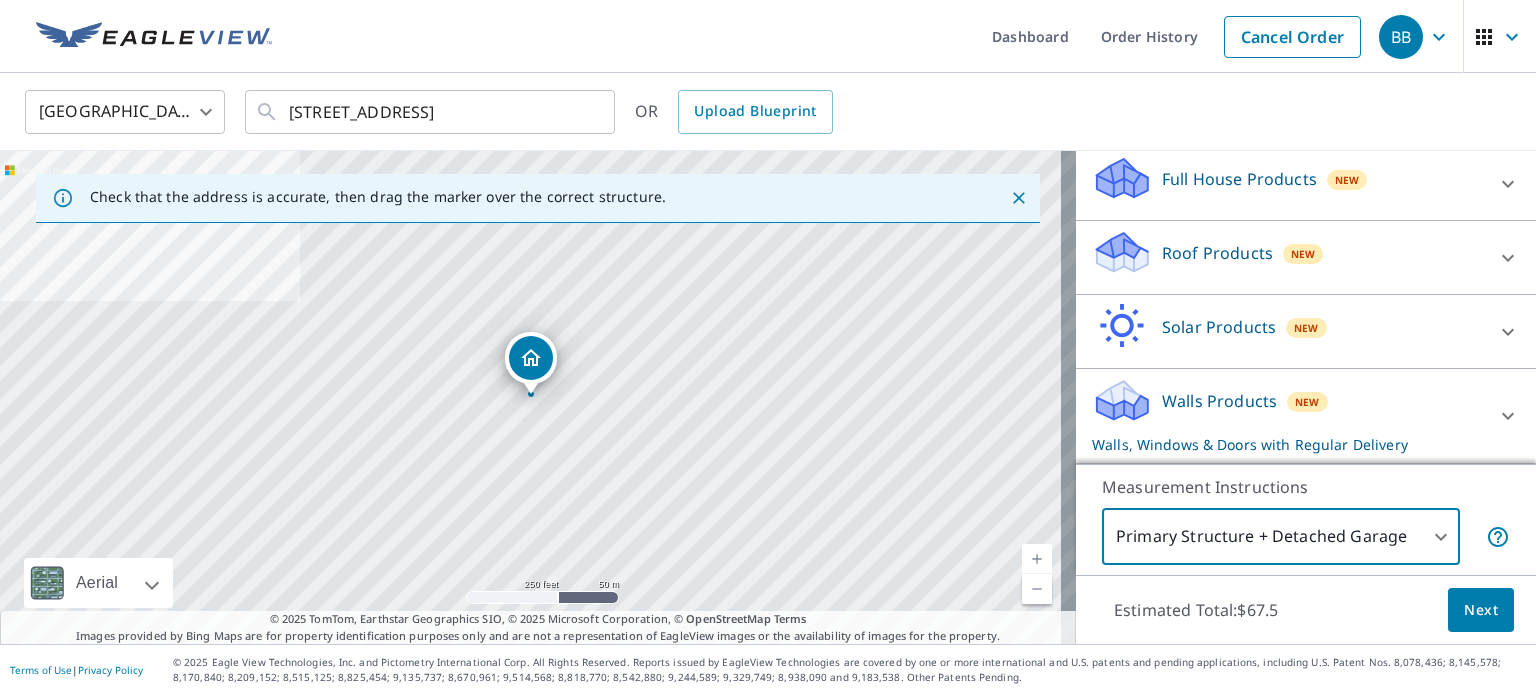 click on "BB BB
Dashboard Order History Cancel Order BB United States US ​ 9114 181st Ave NE Forest Lake, MN 55025 ​ OR Upload Blueprint Check that the address is accurate, then drag the marker over the correct structure. 9114 181st Ave NE Forest Lake, MN 55025 Aerial Road A standard road map Aerial A detailed look from above Labels Labels 250 feet 50 m © 2025 TomTom, © Vexcel Imaging, © 2025 Microsoft Corporation,  © OpenStreetMap Terms © 2025 TomTom, Earthstar Geographics SIO, © 2025 Microsoft Corporation, ©   OpenStreetMap   Terms Images provided by Bing Maps are for property identification purposes only and are not a representation of EagleView images or the availability of images for the property. PROPERTY TYPE Residential Commercial Multi-Family This is a complex BUILDING ID 9114 181st Ave NE, Forest Lake, MN, 55025 Full House Products New Full House™ $91 Roof Products New Premium $24.25 - $75.5 Standard $27.5 QuickSquares™ $18 Gutter $13.75 Bid Perfect™ $18 Solar Products New $63.25 $79 8" at bounding box center (768, 347) 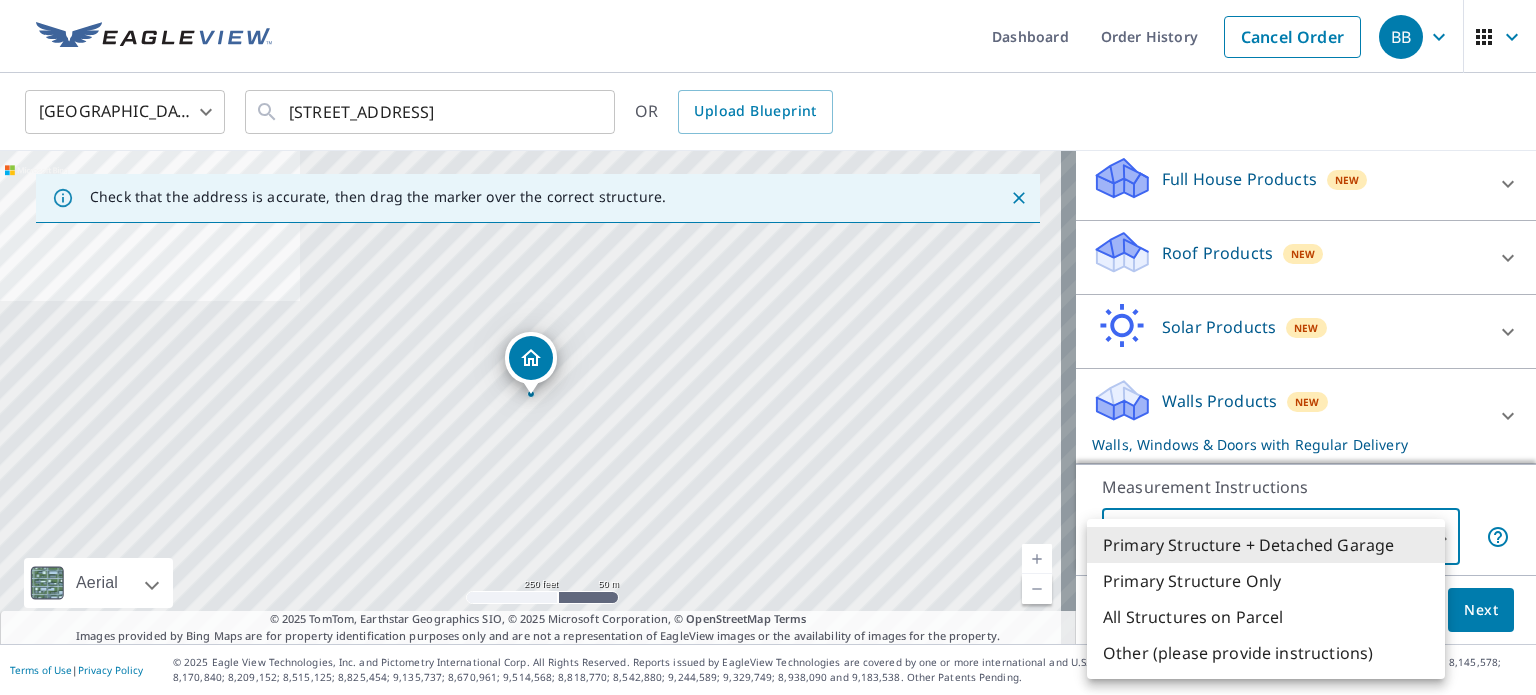click on "All Structures on Parcel" at bounding box center (1266, 617) 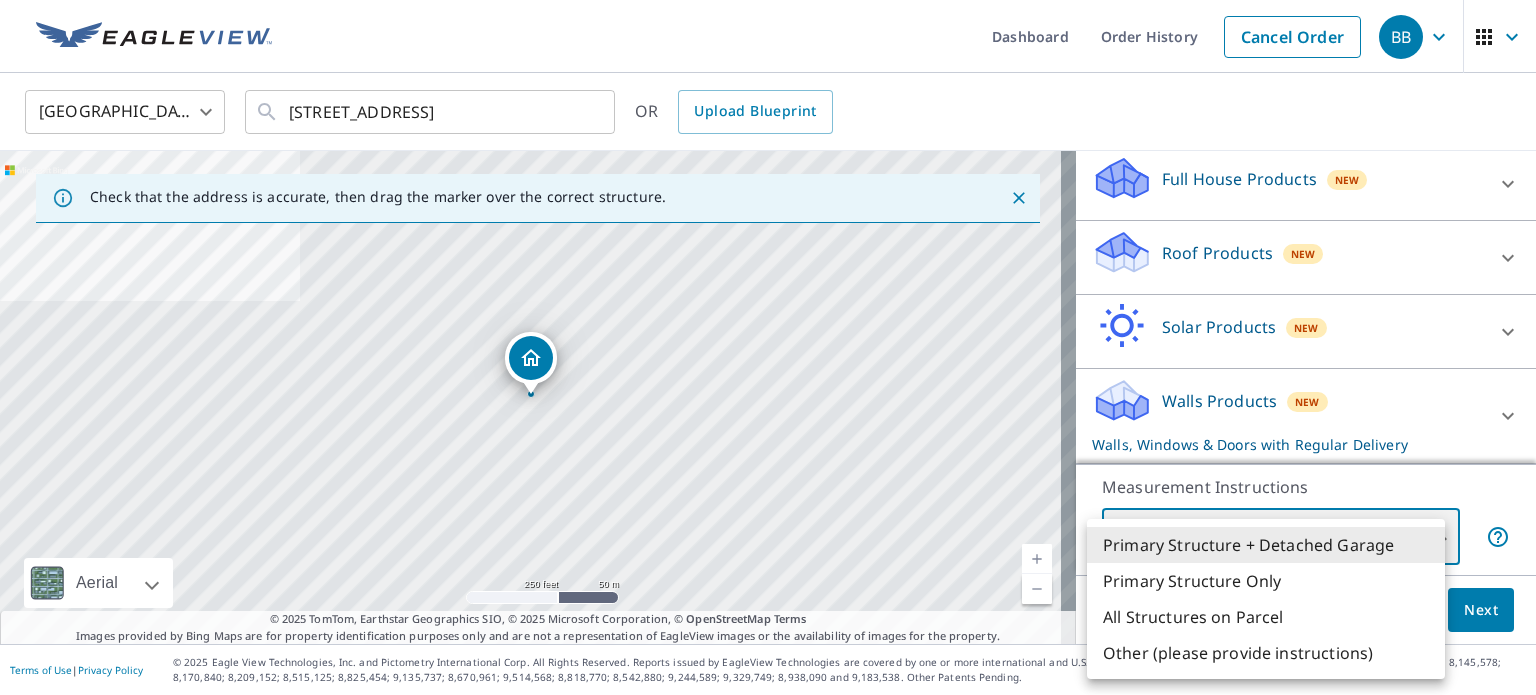type on "3" 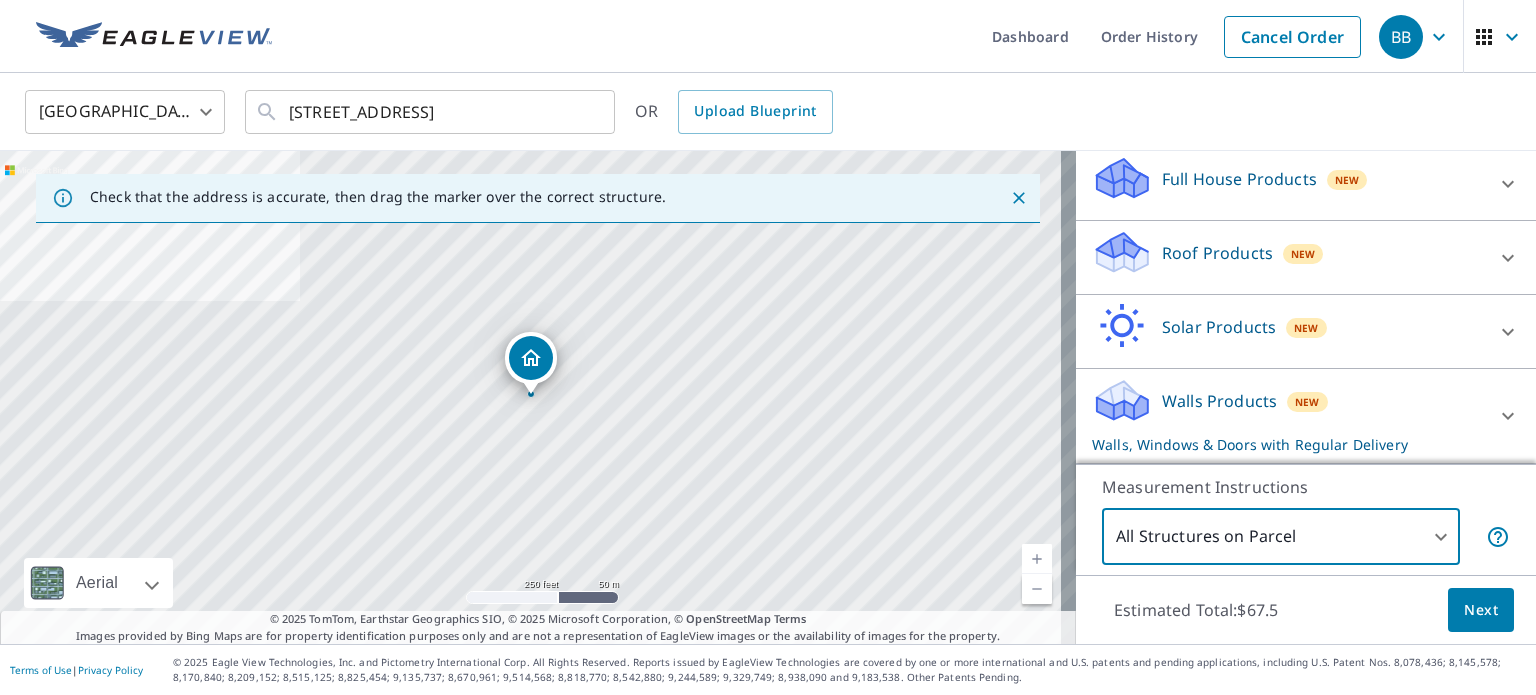 click on "Next" at bounding box center (1481, 610) 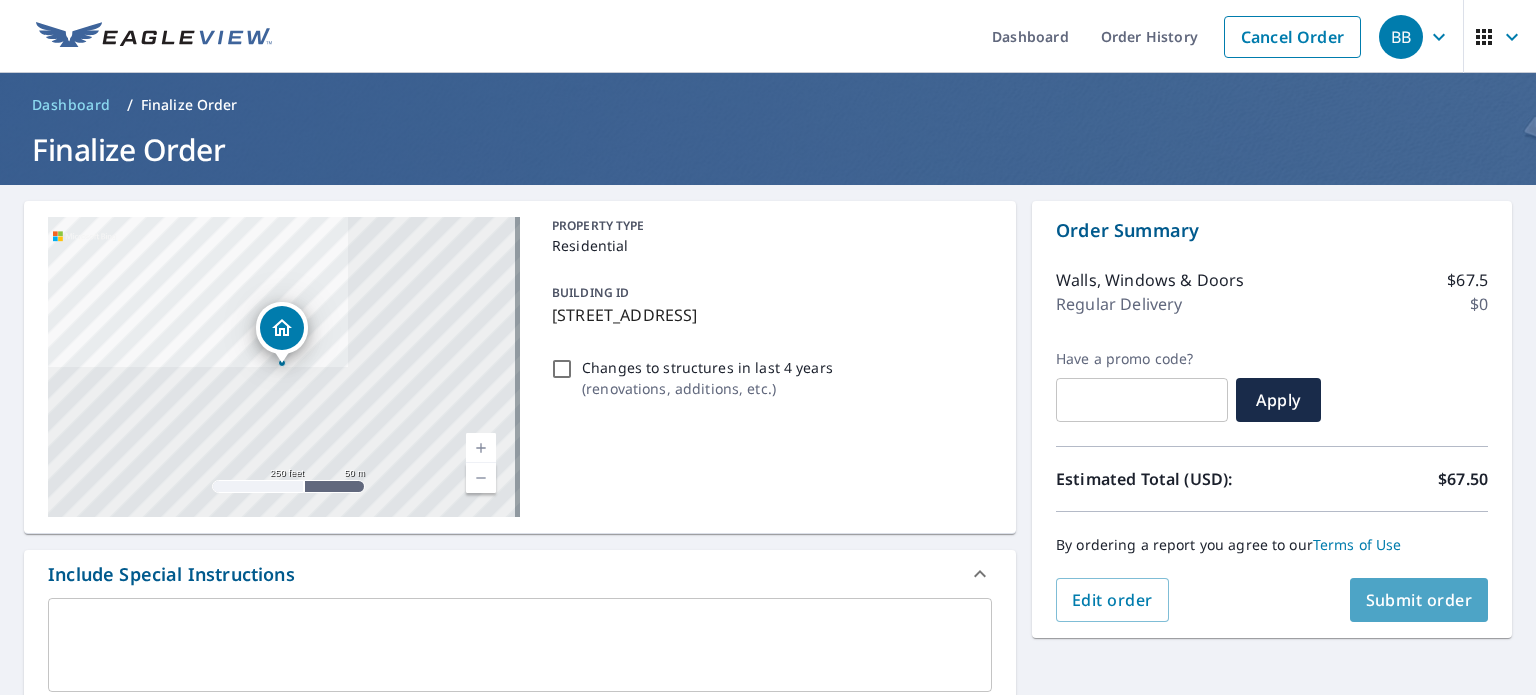 click on "Submit order" at bounding box center [1419, 600] 